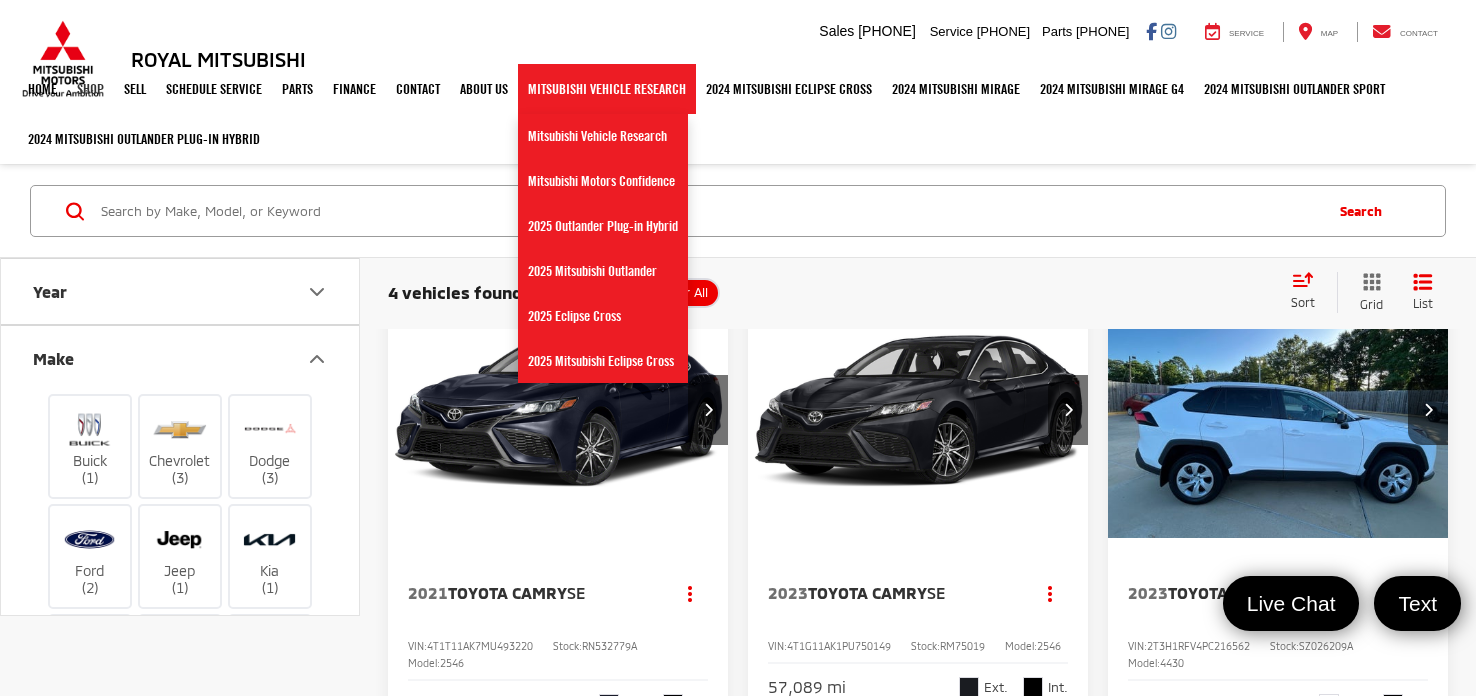 scroll, scrollTop: 924, scrollLeft: 0, axis: vertical 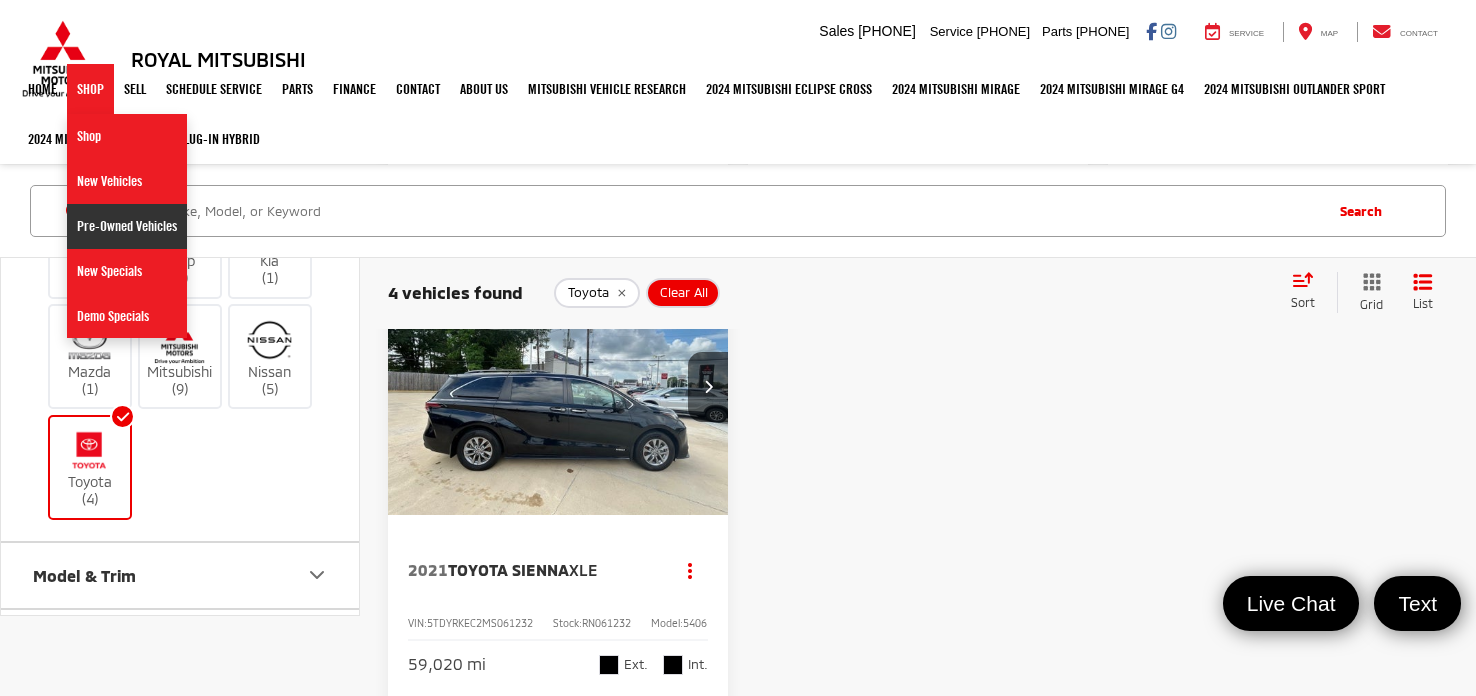 click on "Pre-Owned Vehicles" at bounding box center [127, 226] 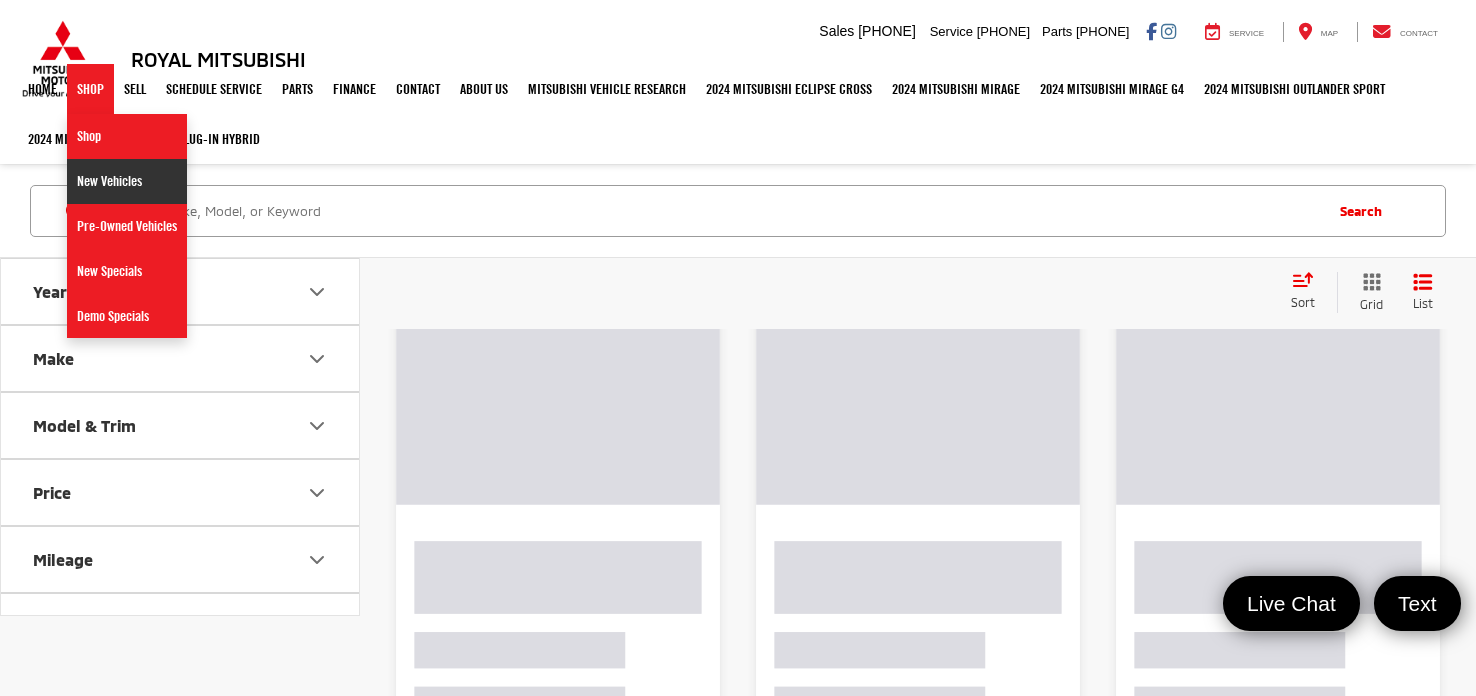 click on "New Vehicles" at bounding box center [127, 181] 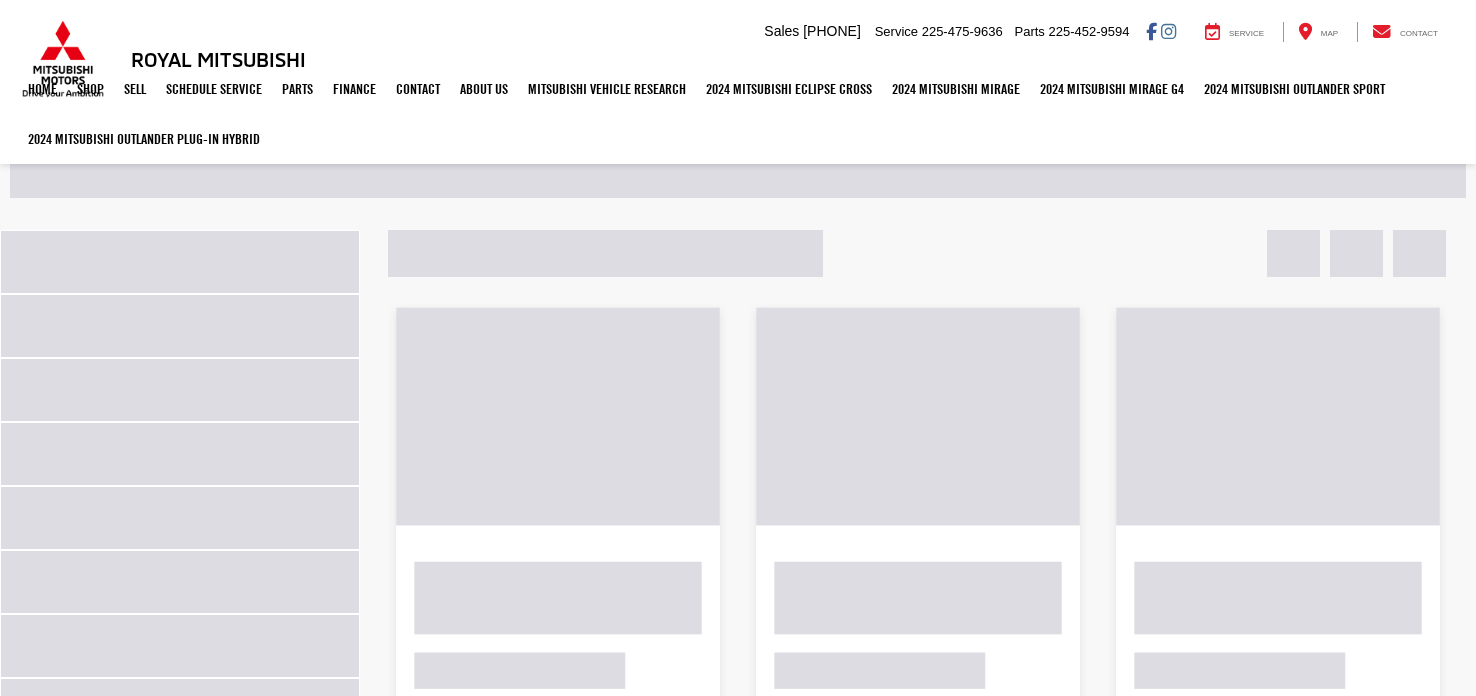 scroll, scrollTop: 0, scrollLeft: 0, axis: both 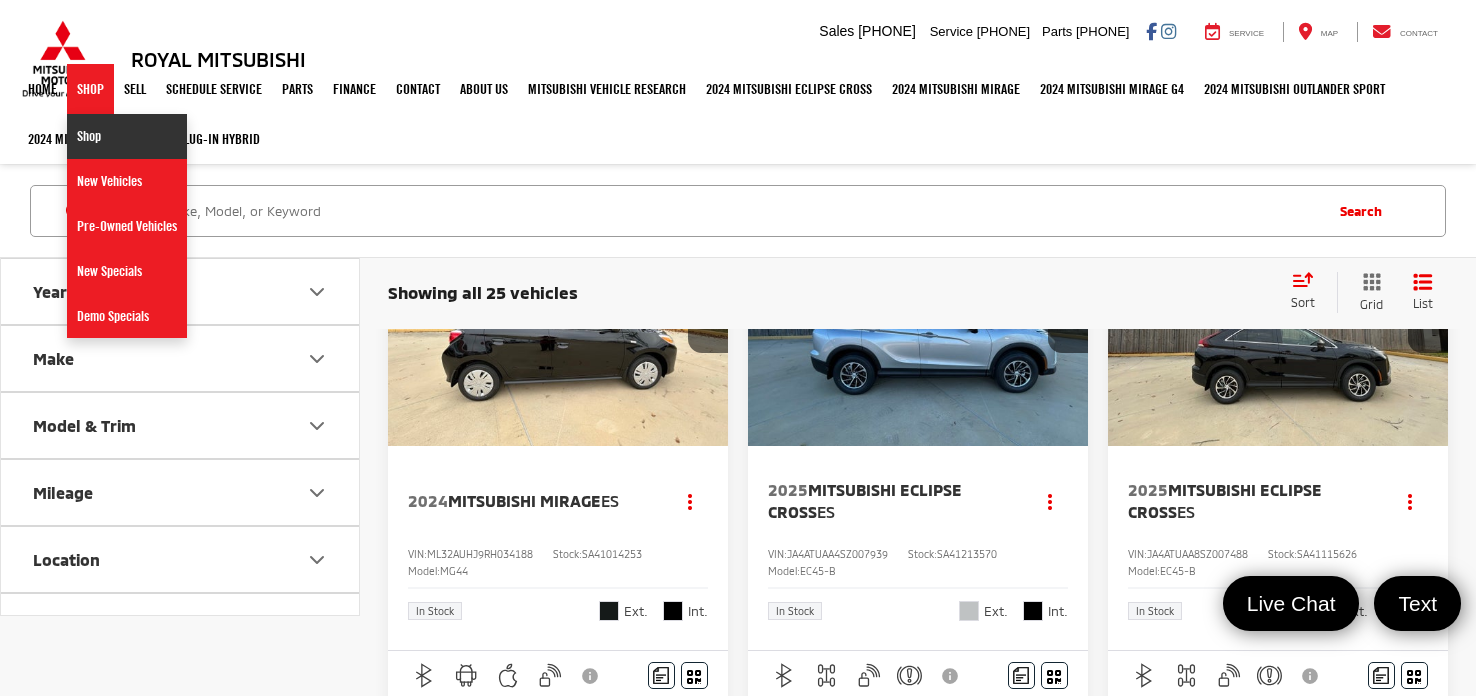 click on "Shop" at bounding box center [127, 136] 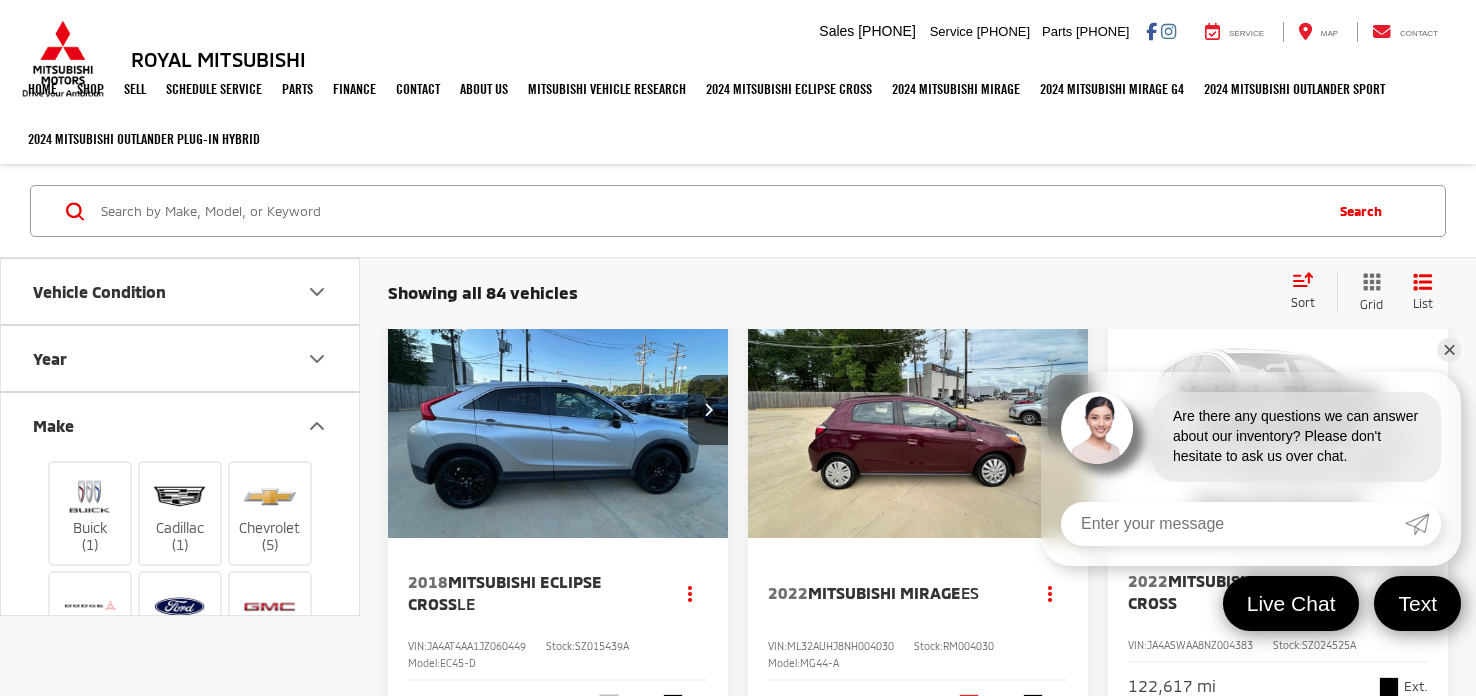 scroll, scrollTop: 0, scrollLeft: 0, axis: both 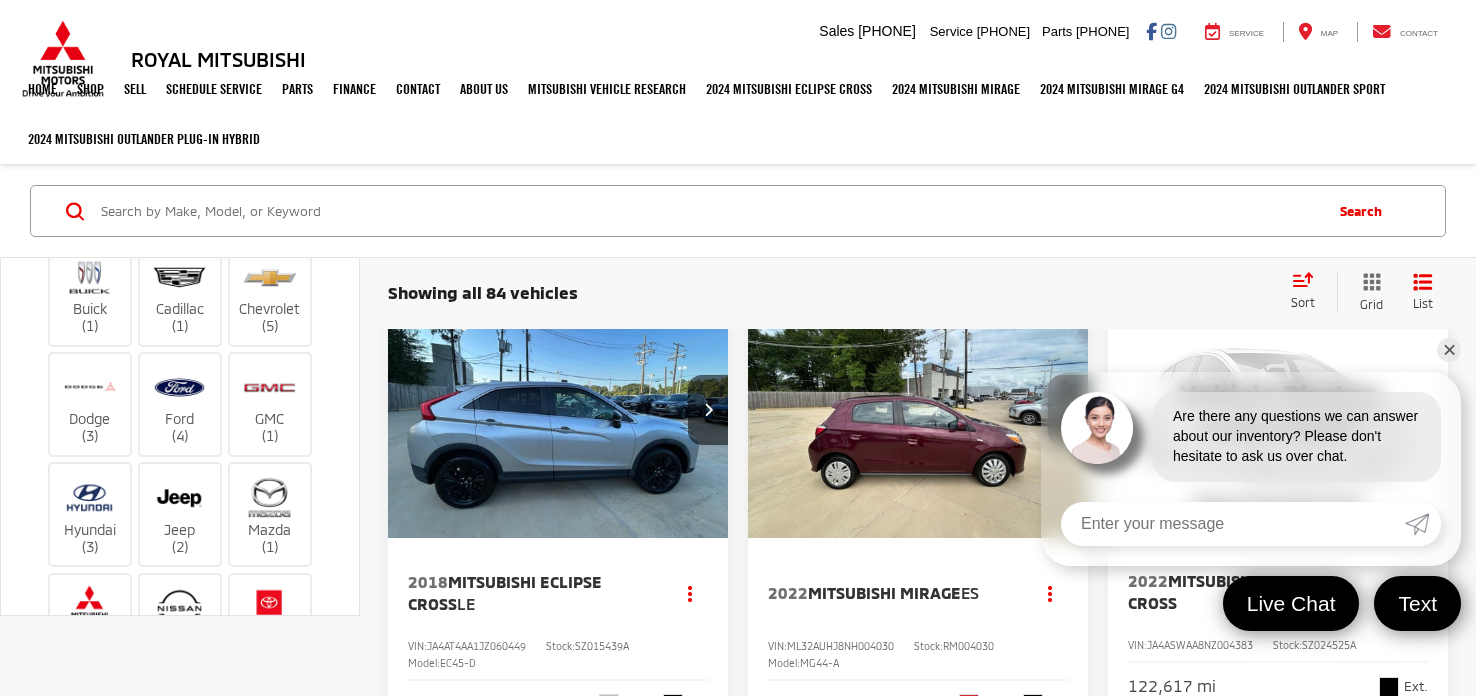 click on "✕" at bounding box center [1449, 350] 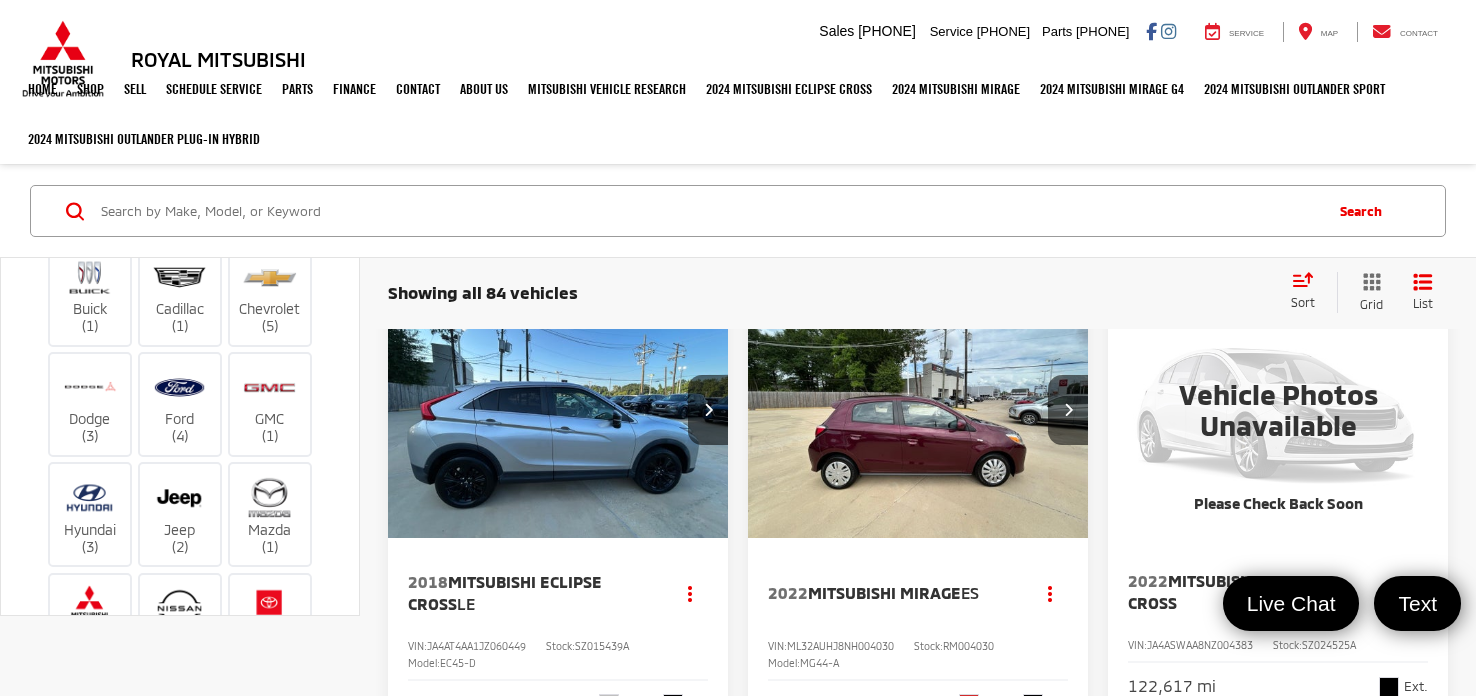 scroll, scrollTop: 219, scrollLeft: 0, axis: vertical 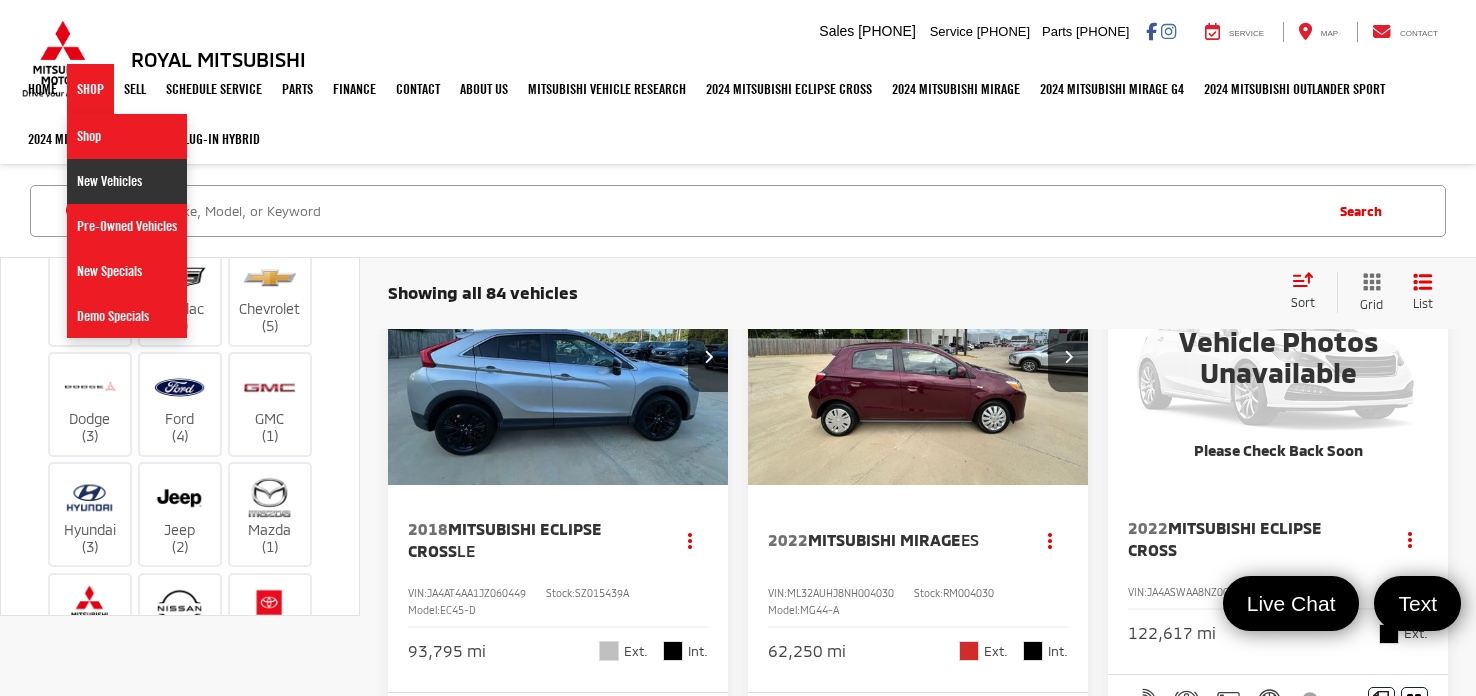 click on "New Vehicles" at bounding box center [127, 181] 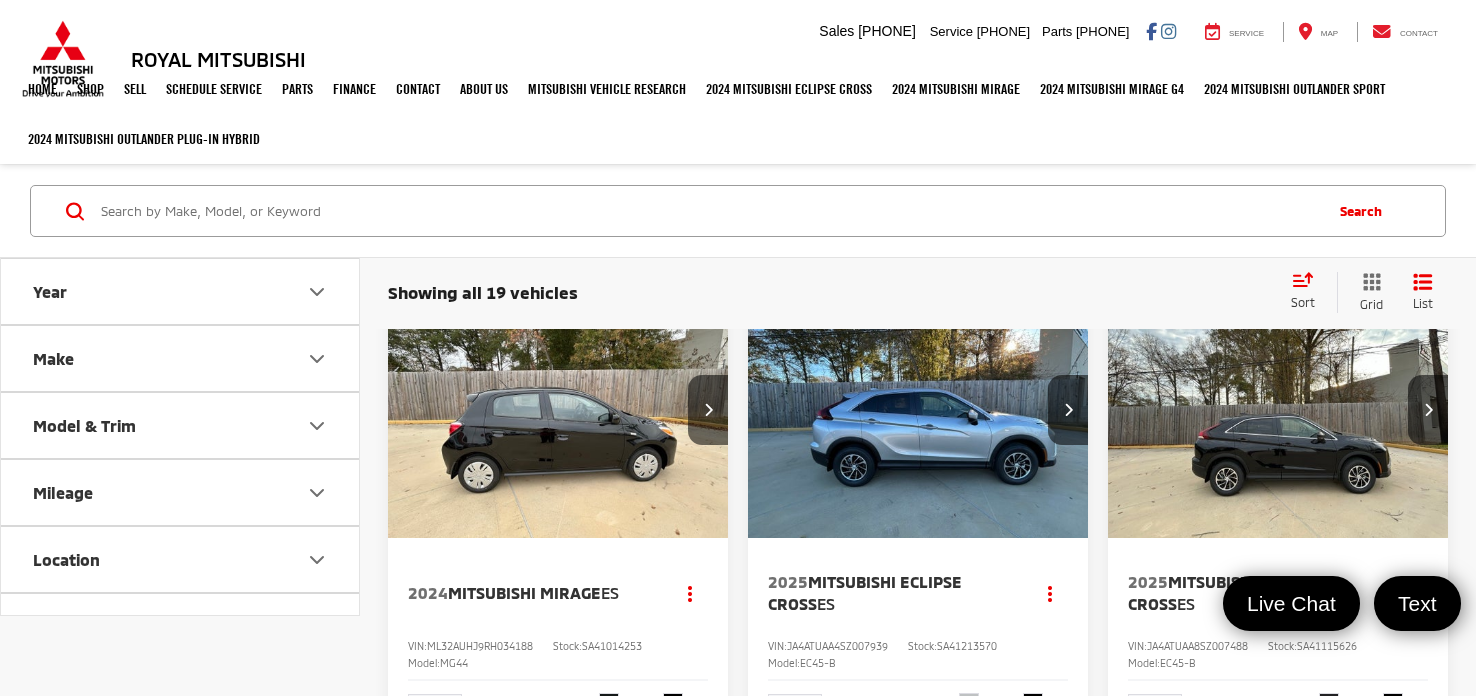 scroll, scrollTop: 0, scrollLeft: 0, axis: both 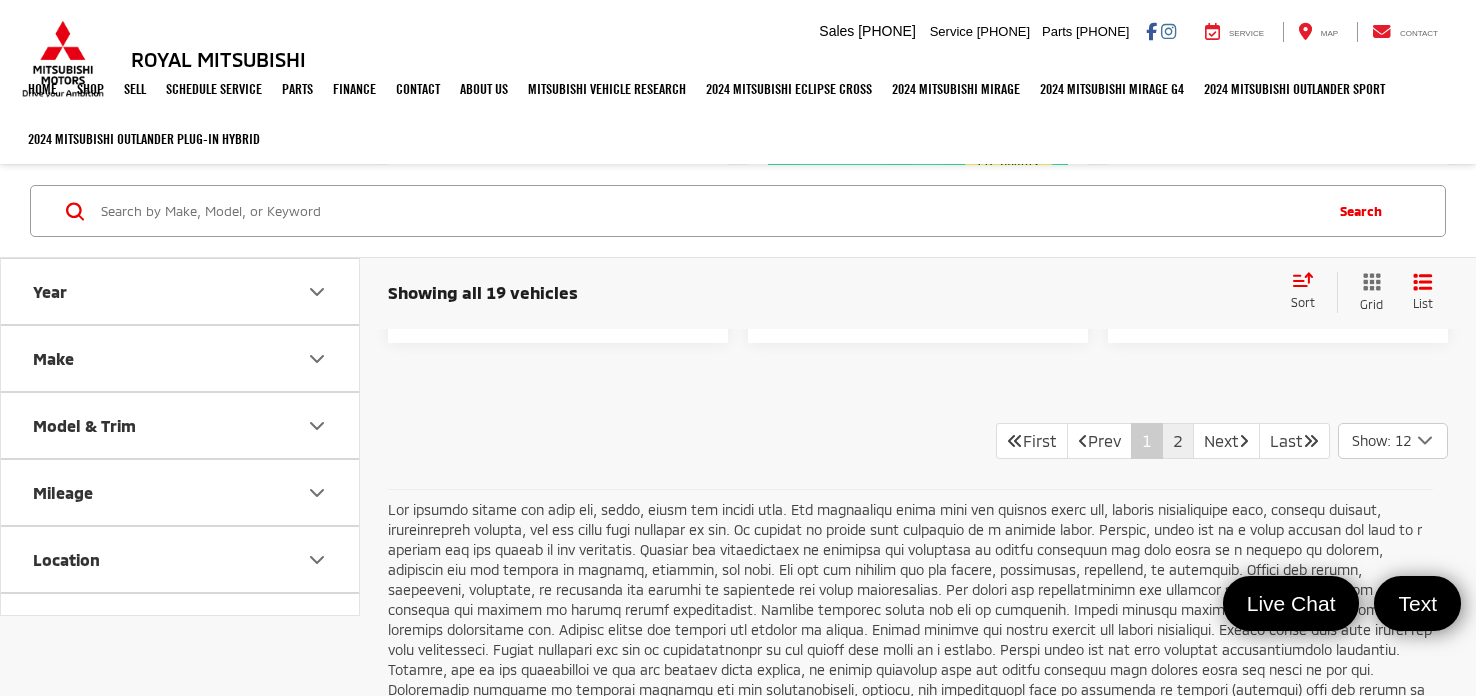 click on "2" at bounding box center [1178, 441] 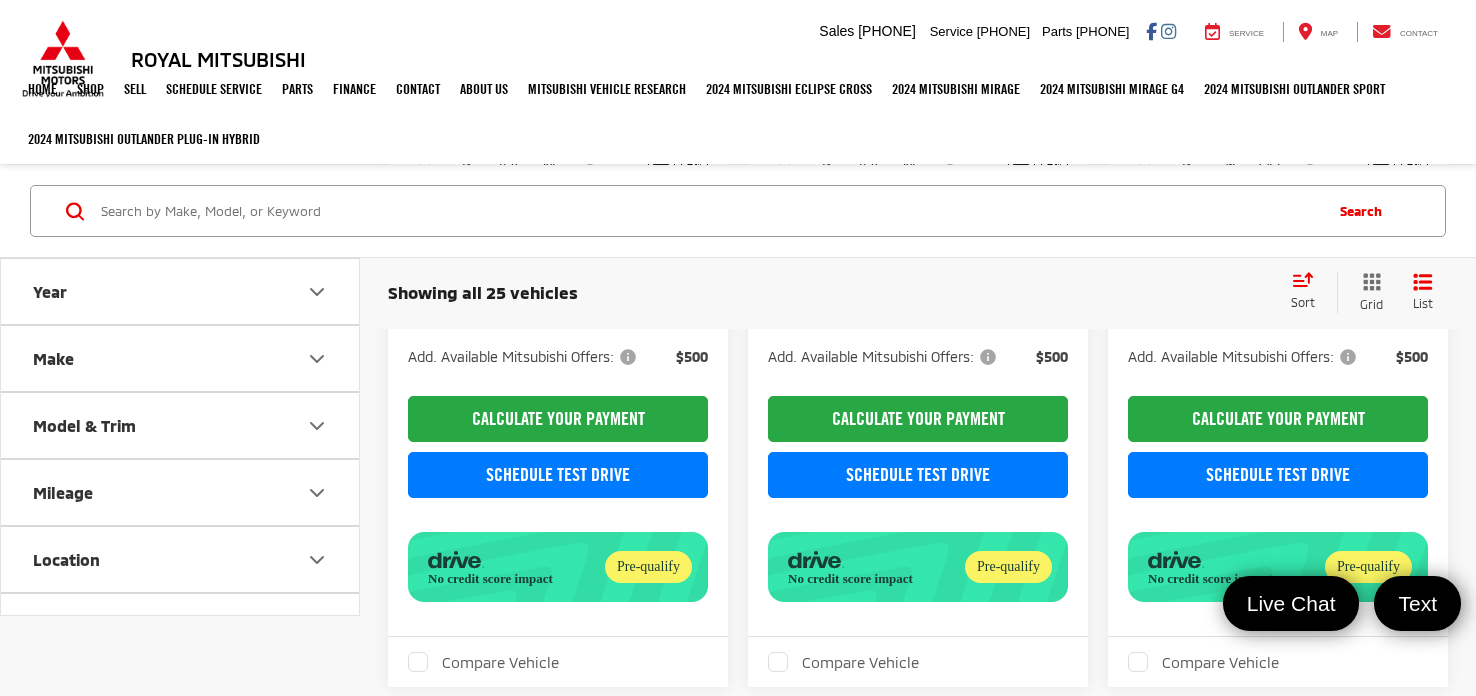 scroll, scrollTop: 0, scrollLeft: 0, axis: both 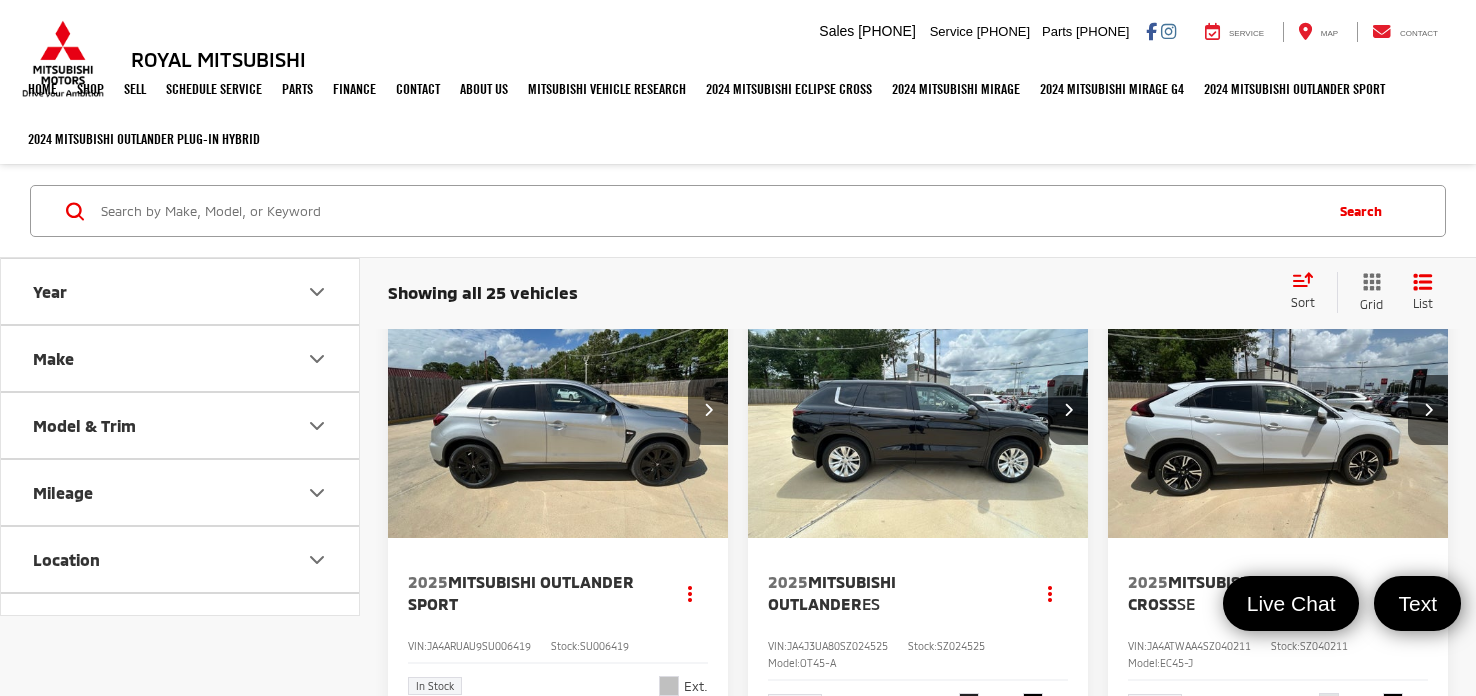 click 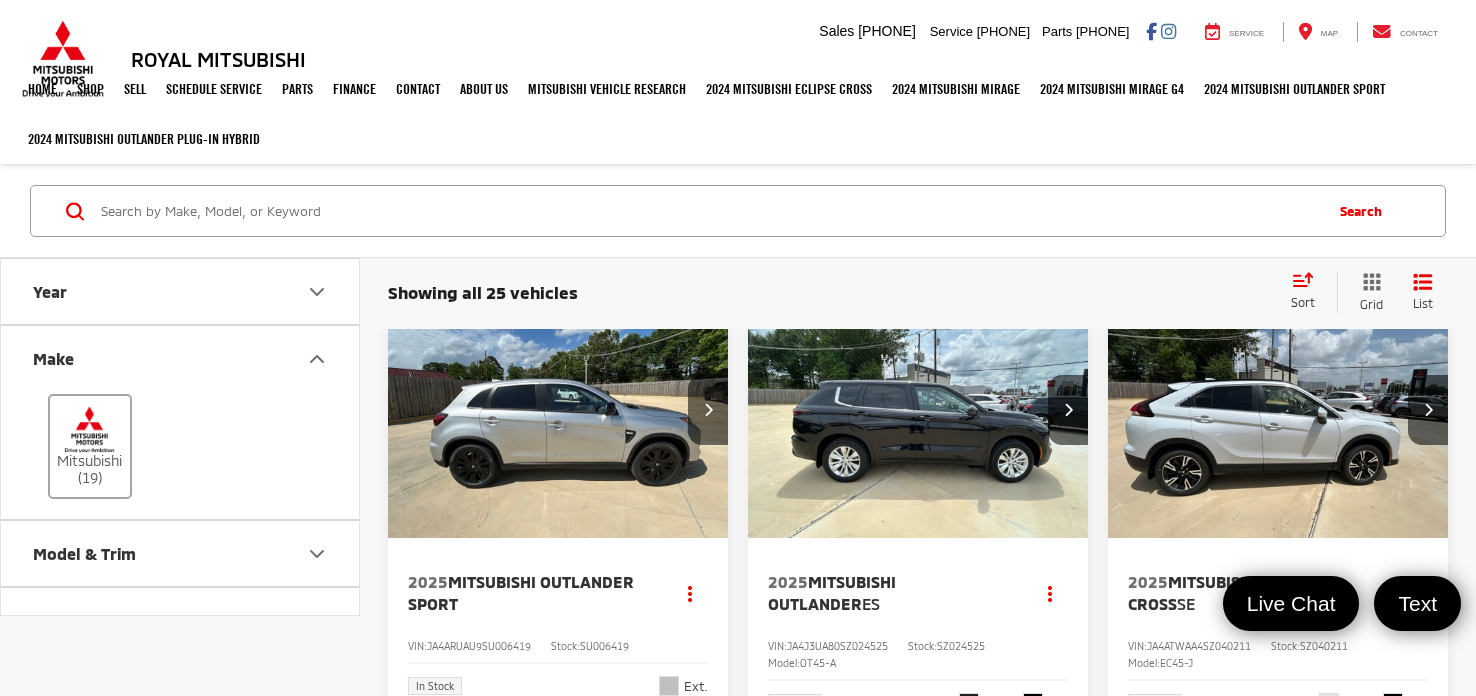 click at bounding box center (89, 428) 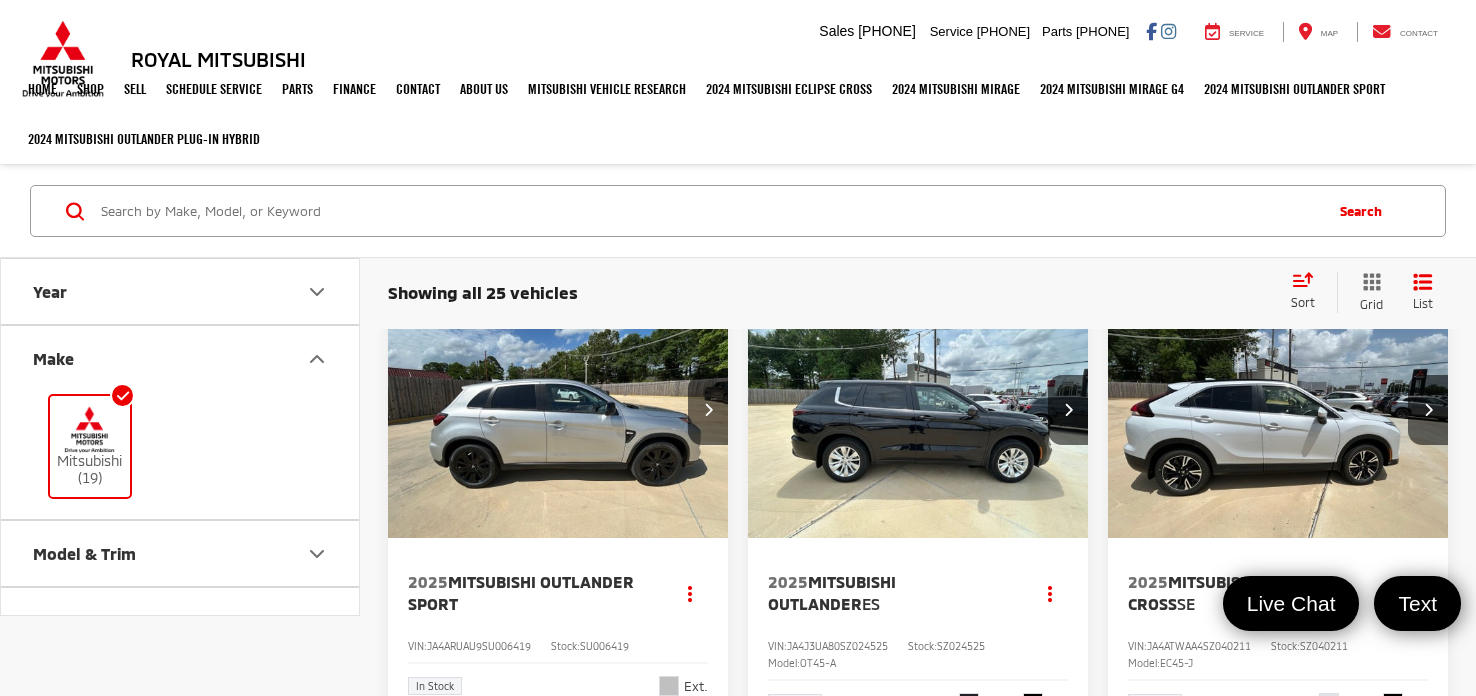 scroll, scrollTop: 66, scrollLeft: 0, axis: vertical 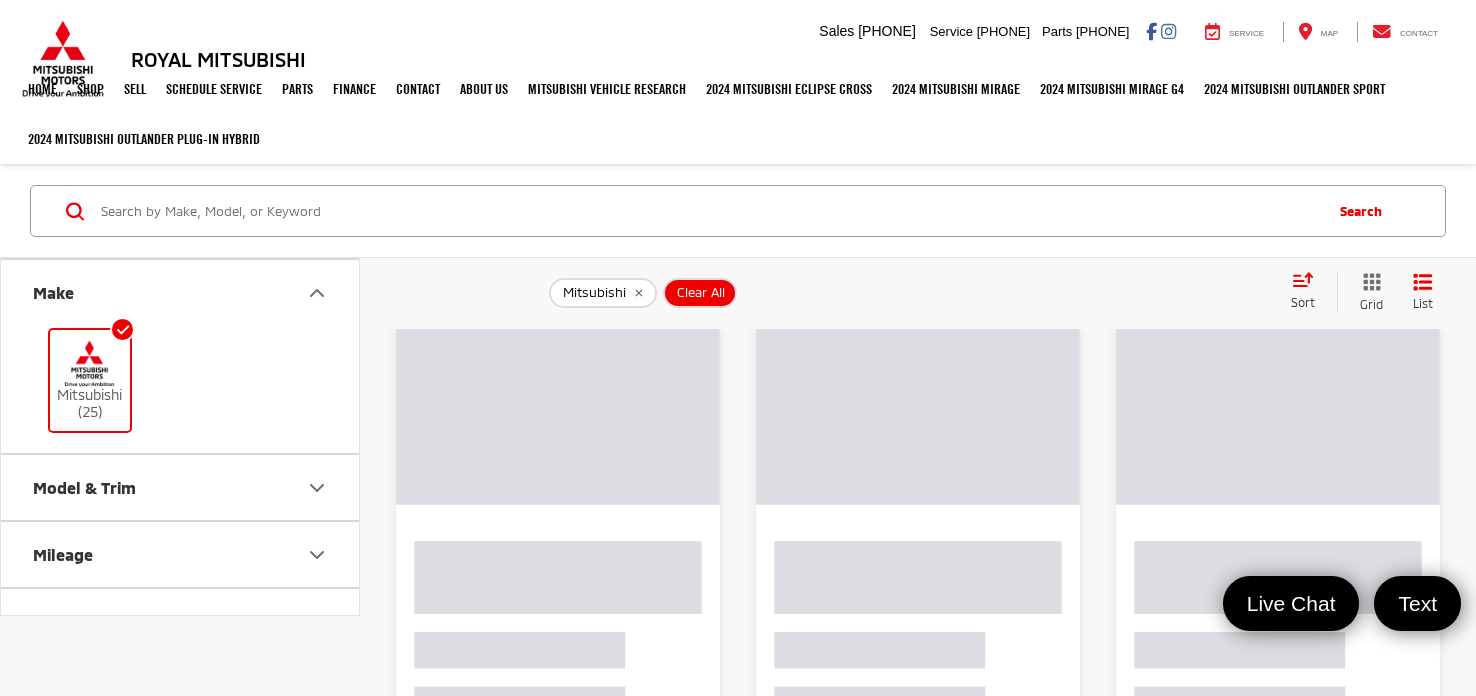 click on "Model & Trim" at bounding box center [181, 487] 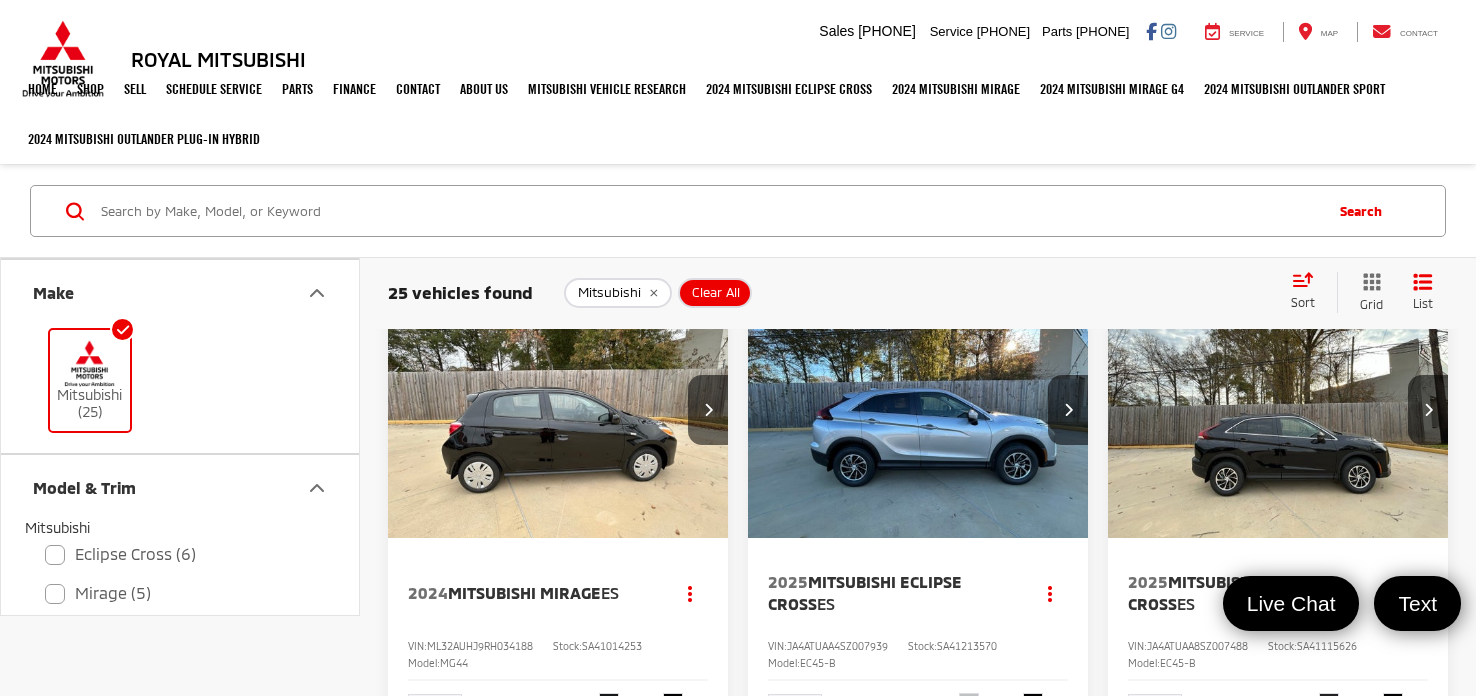 scroll, scrollTop: 189, scrollLeft: 0, axis: vertical 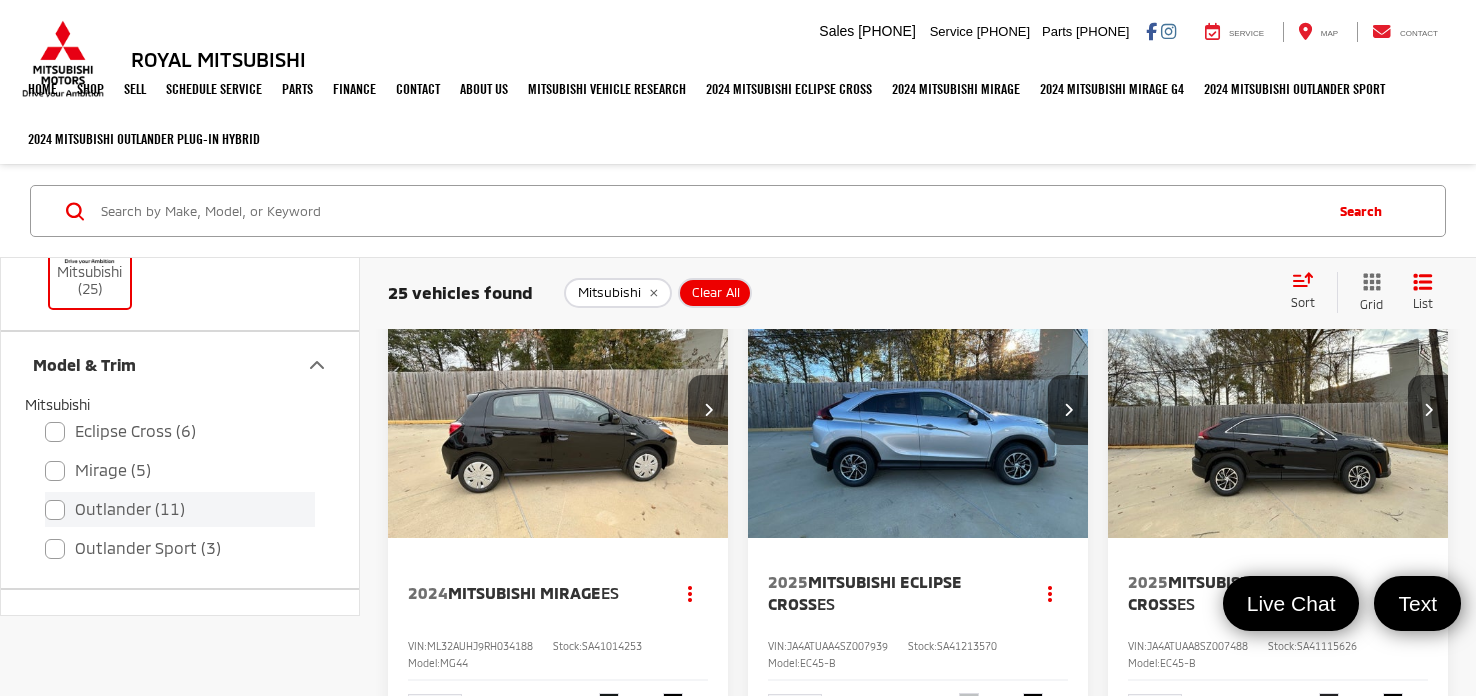 click on "Outlander (11)" at bounding box center [180, 509] 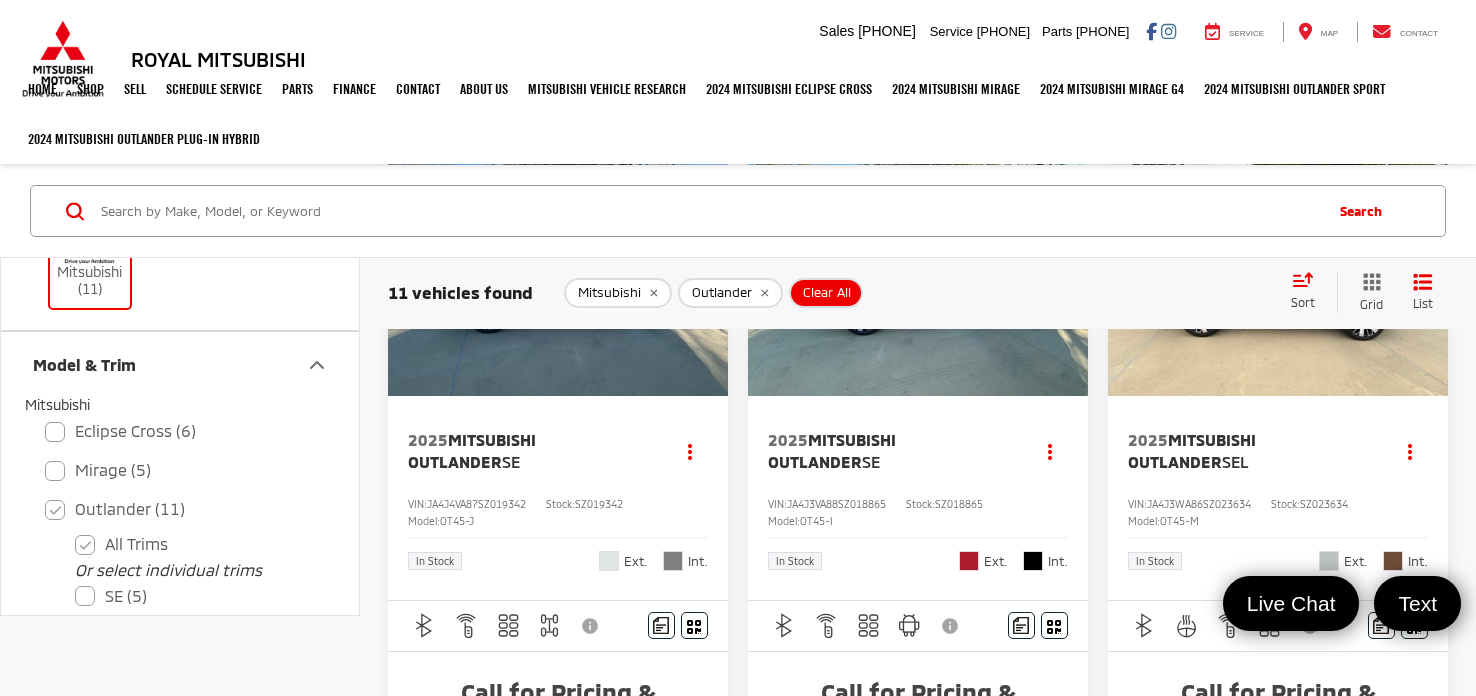 scroll, scrollTop: 0, scrollLeft: 0, axis: both 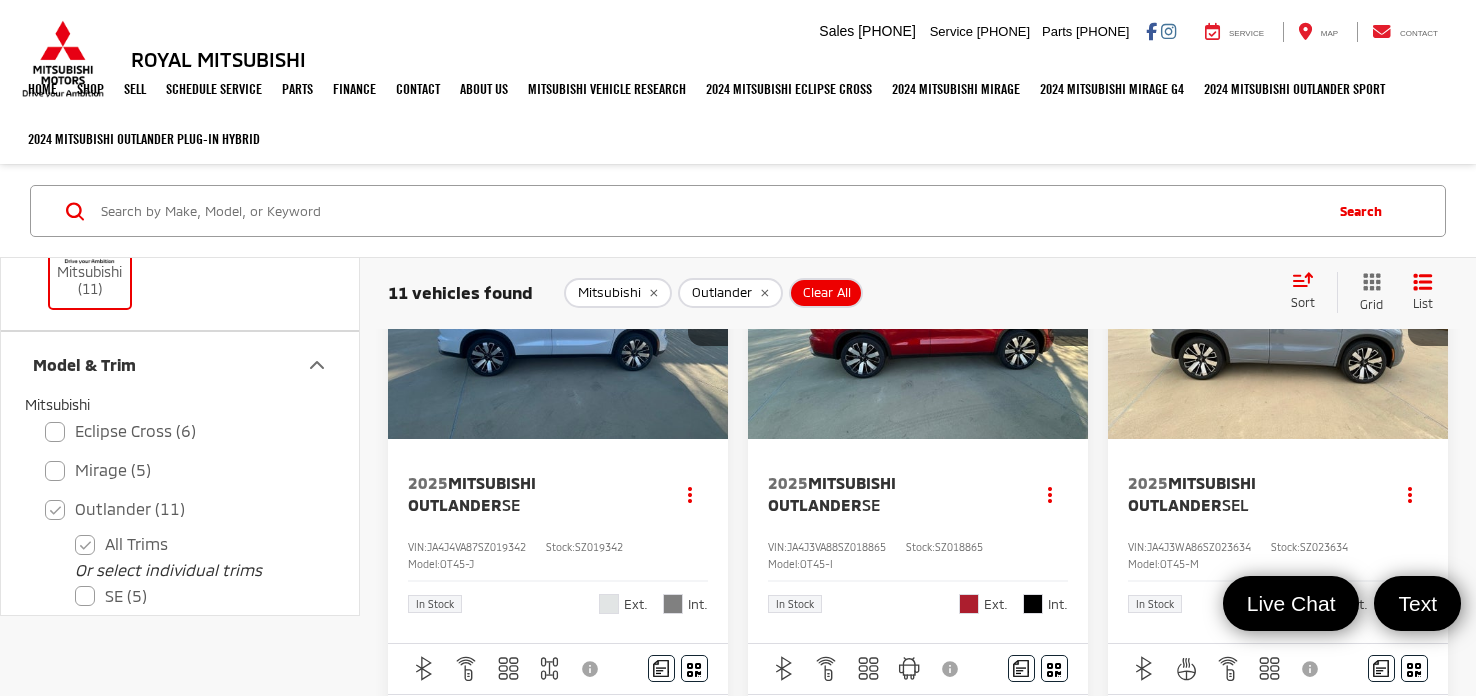 click on "Mitsubishi Outlander" at bounding box center (832, 493) 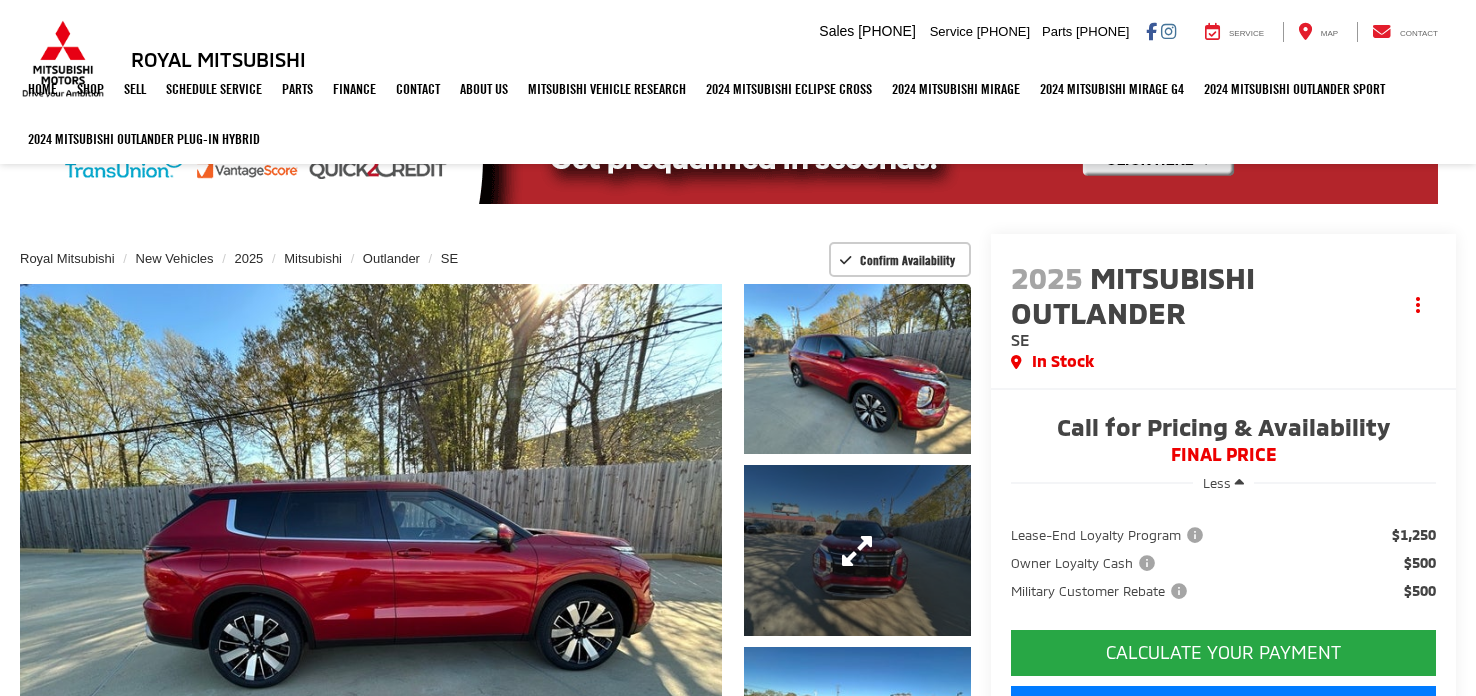 scroll, scrollTop: 0, scrollLeft: 0, axis: both 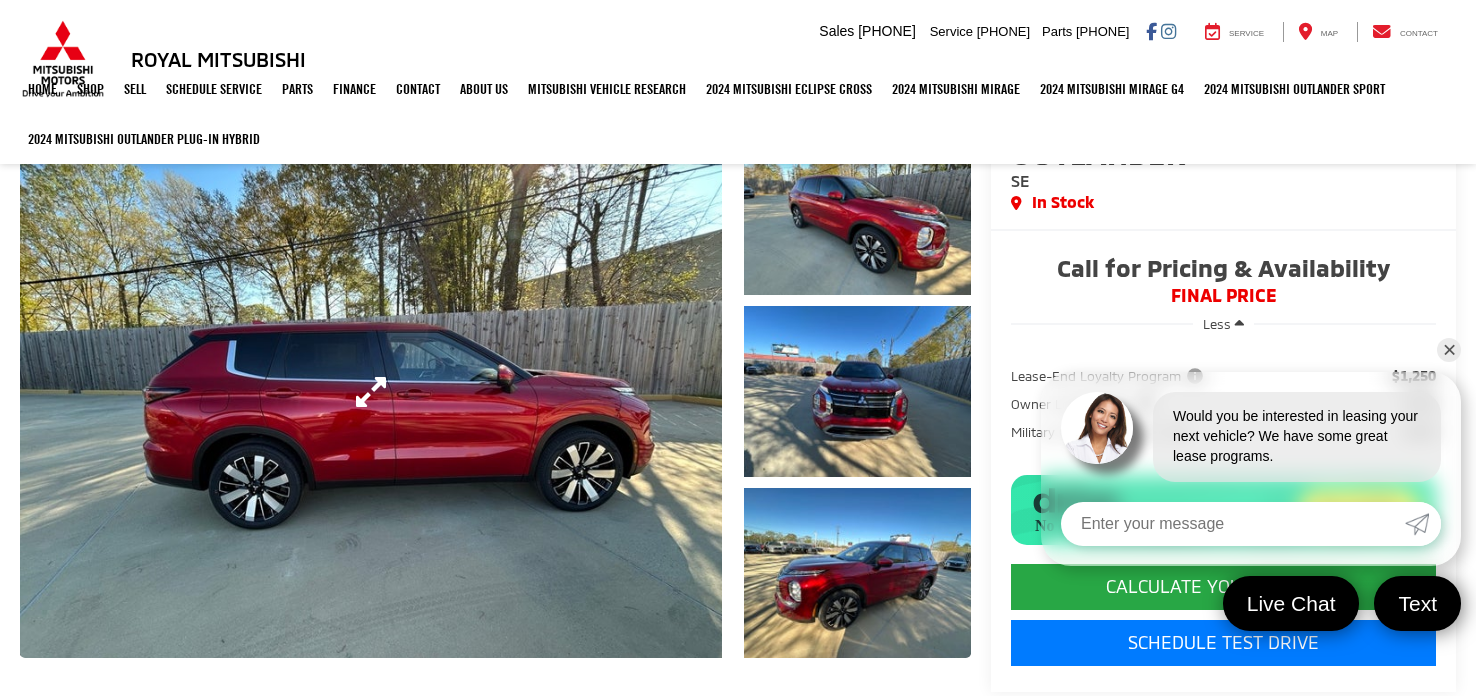 click at bounding box center (371, 391) 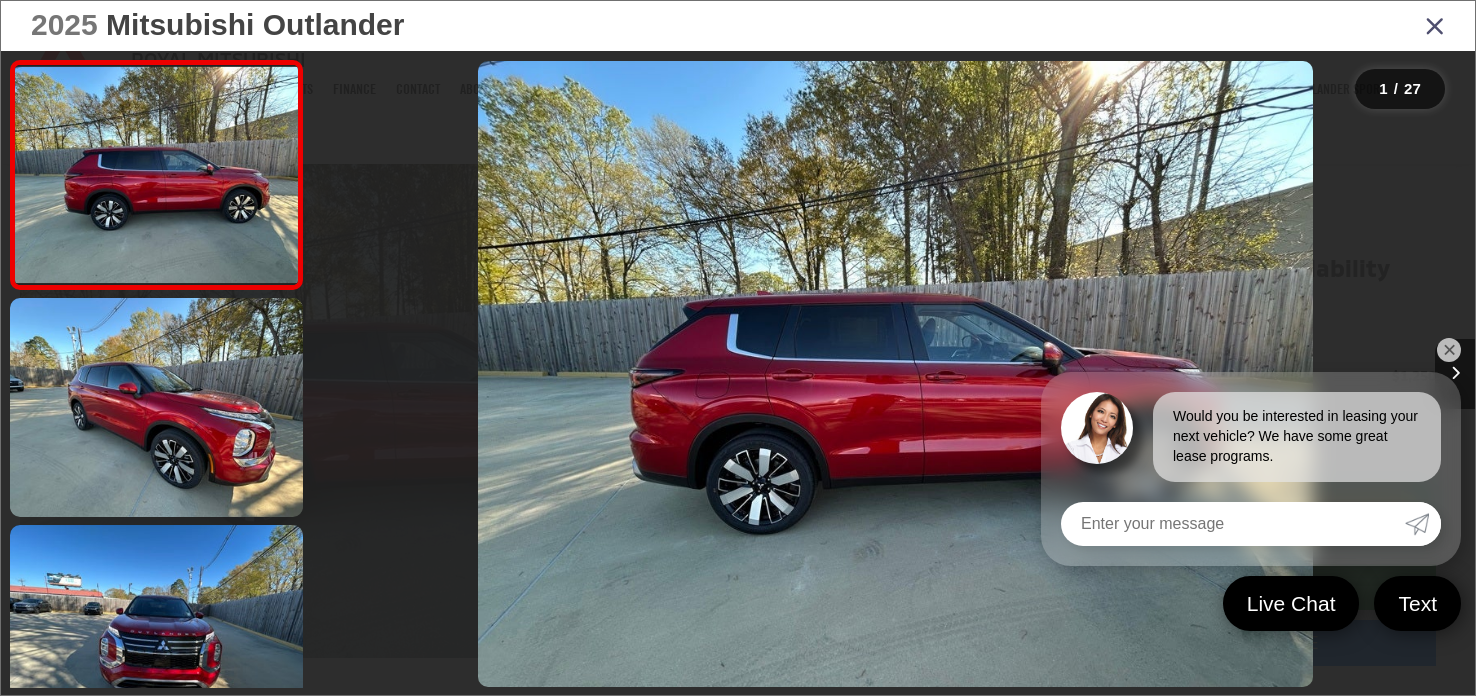 click on "✕" at bounding box center (1449, 350) 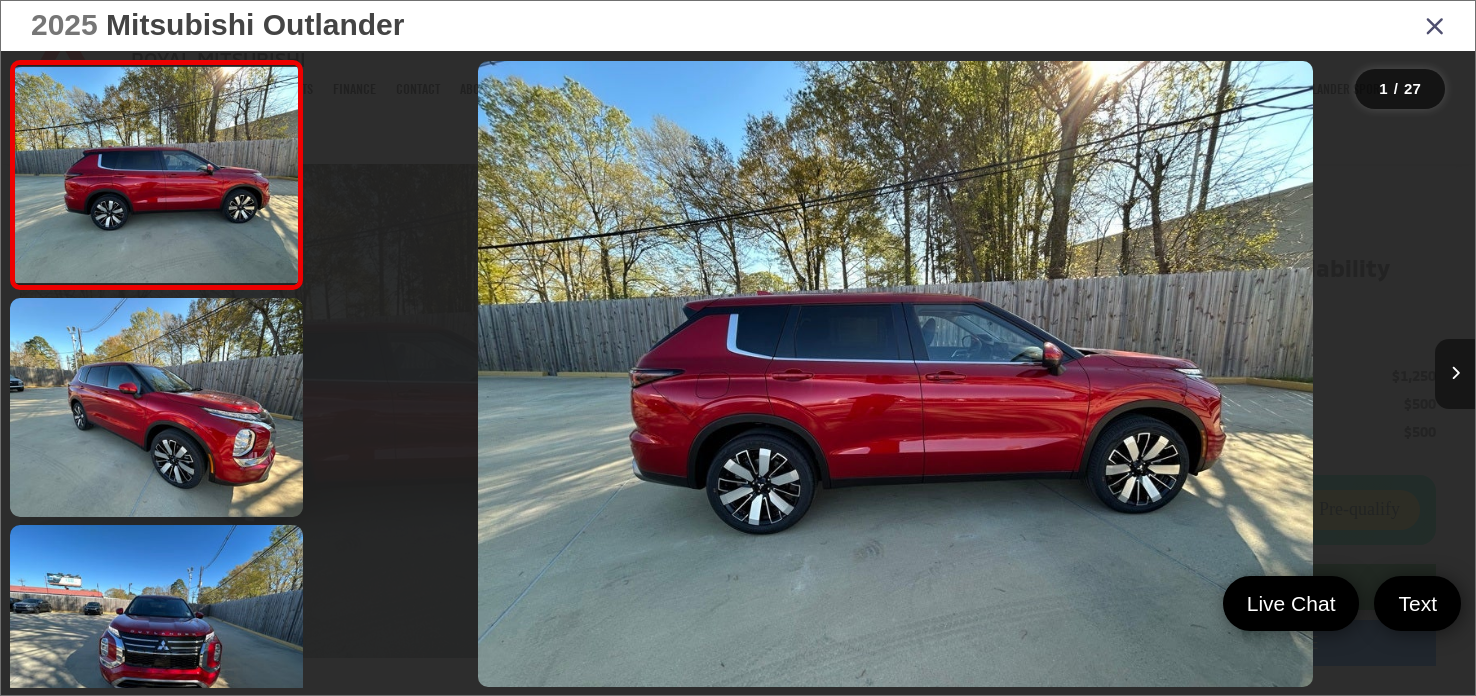 click at bounding box center (1455, 374) 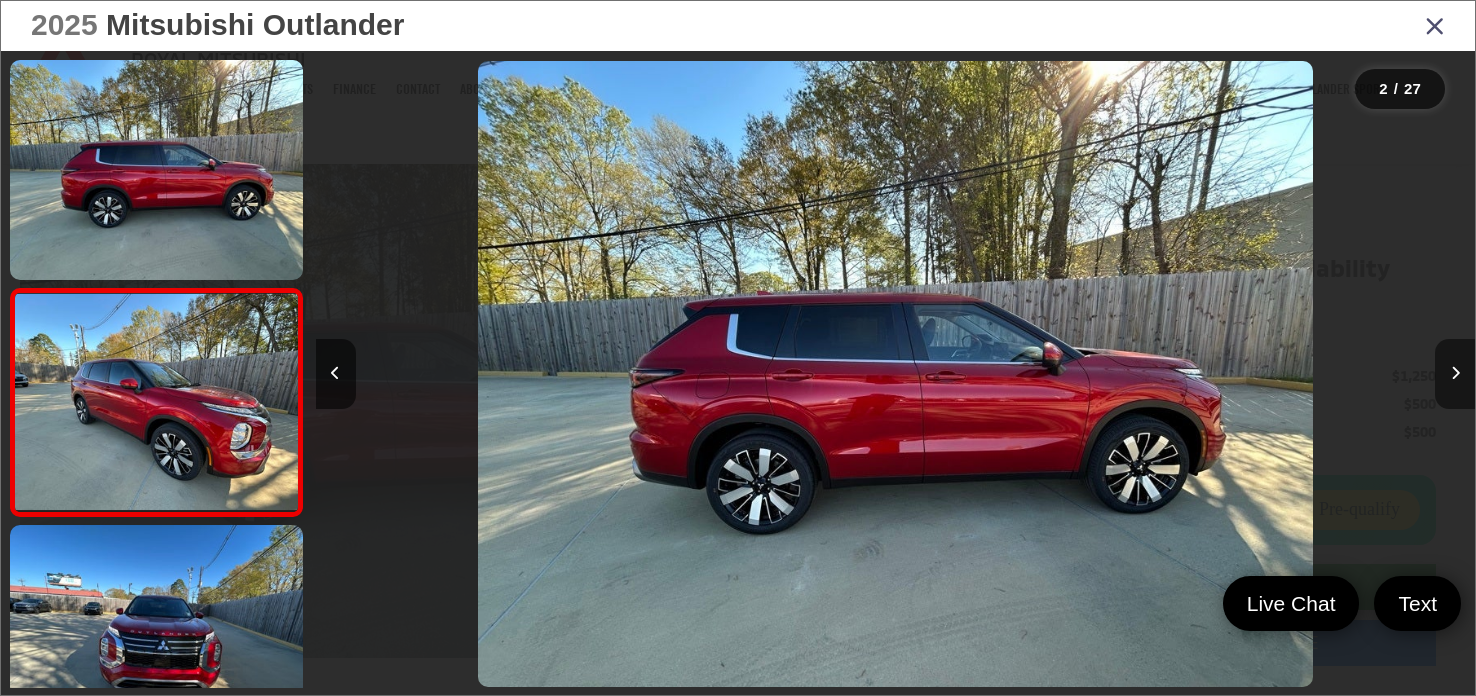 scroll, scrollTop: 0, scrollLeft: 76, axis: horizontal 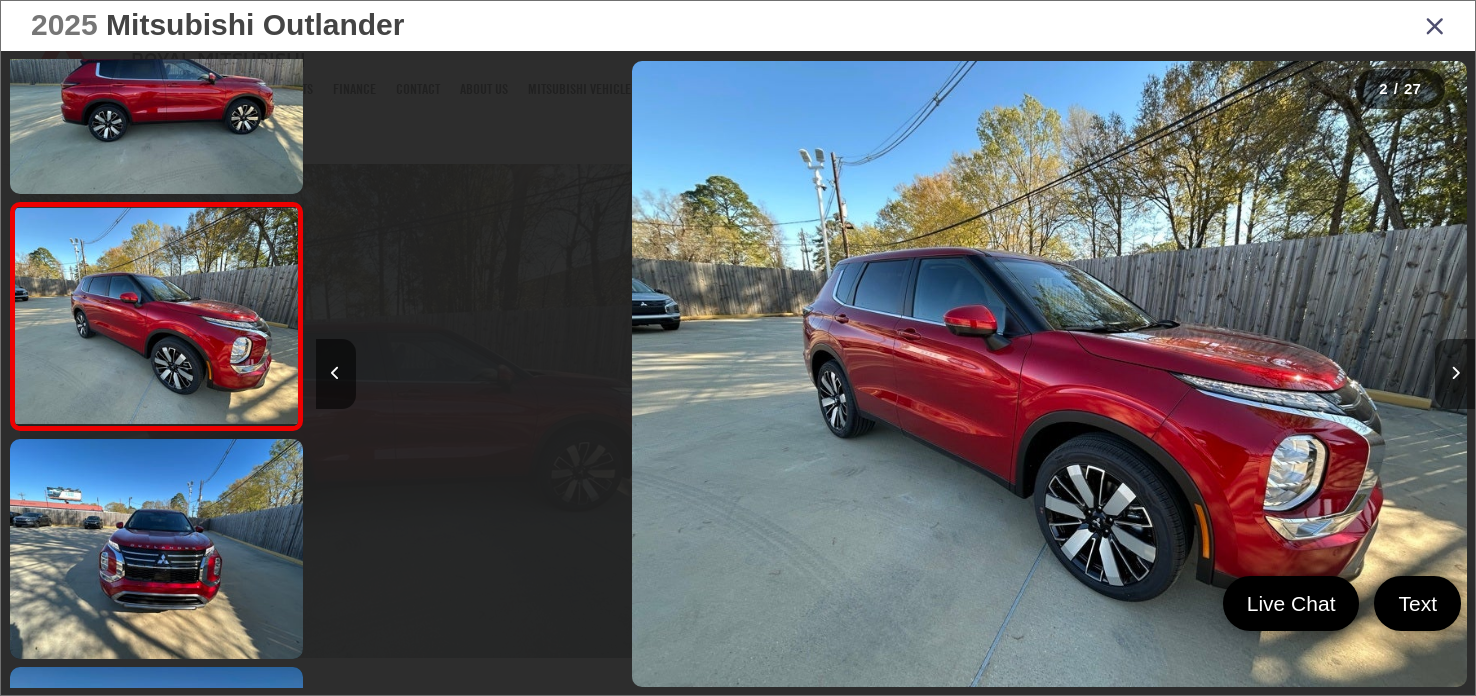 click at bounding box center (1455, 374) 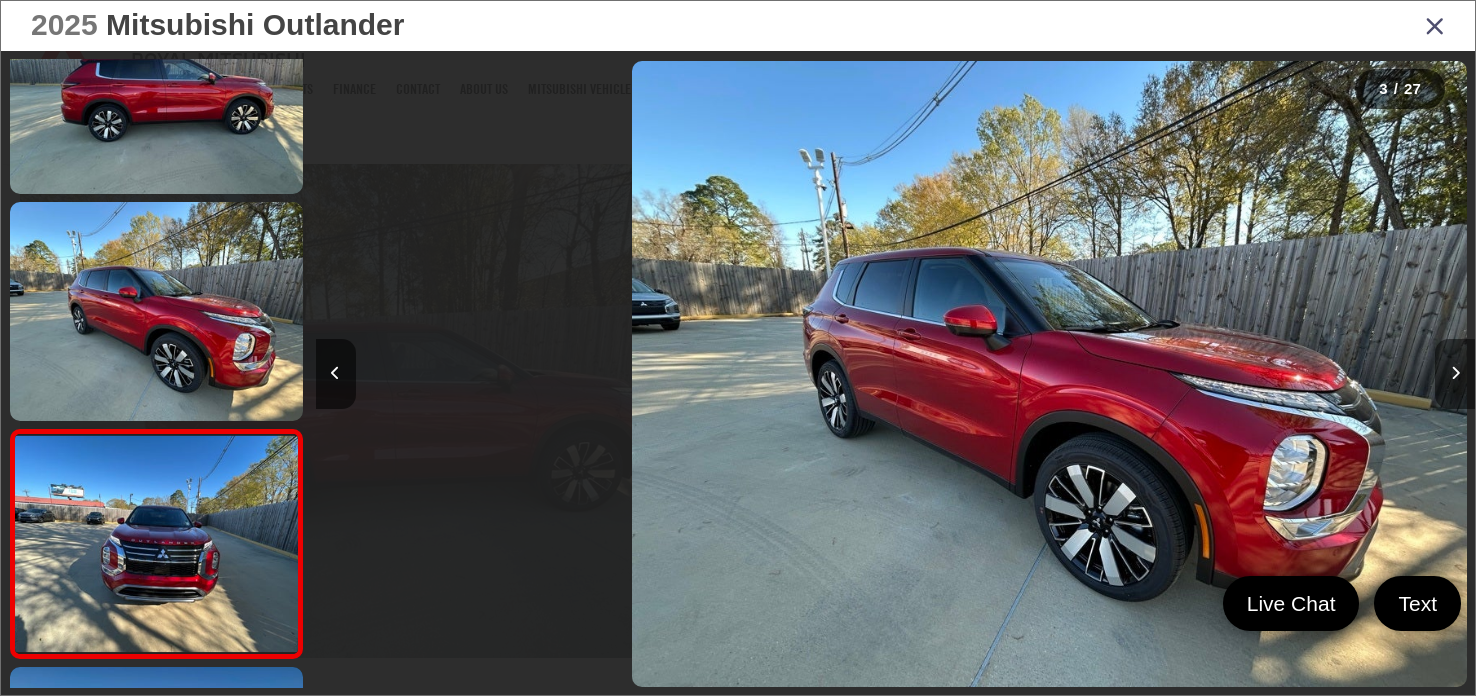 scroll, scrollTop: 0, scrollLeft: 1306, axis: horizontal 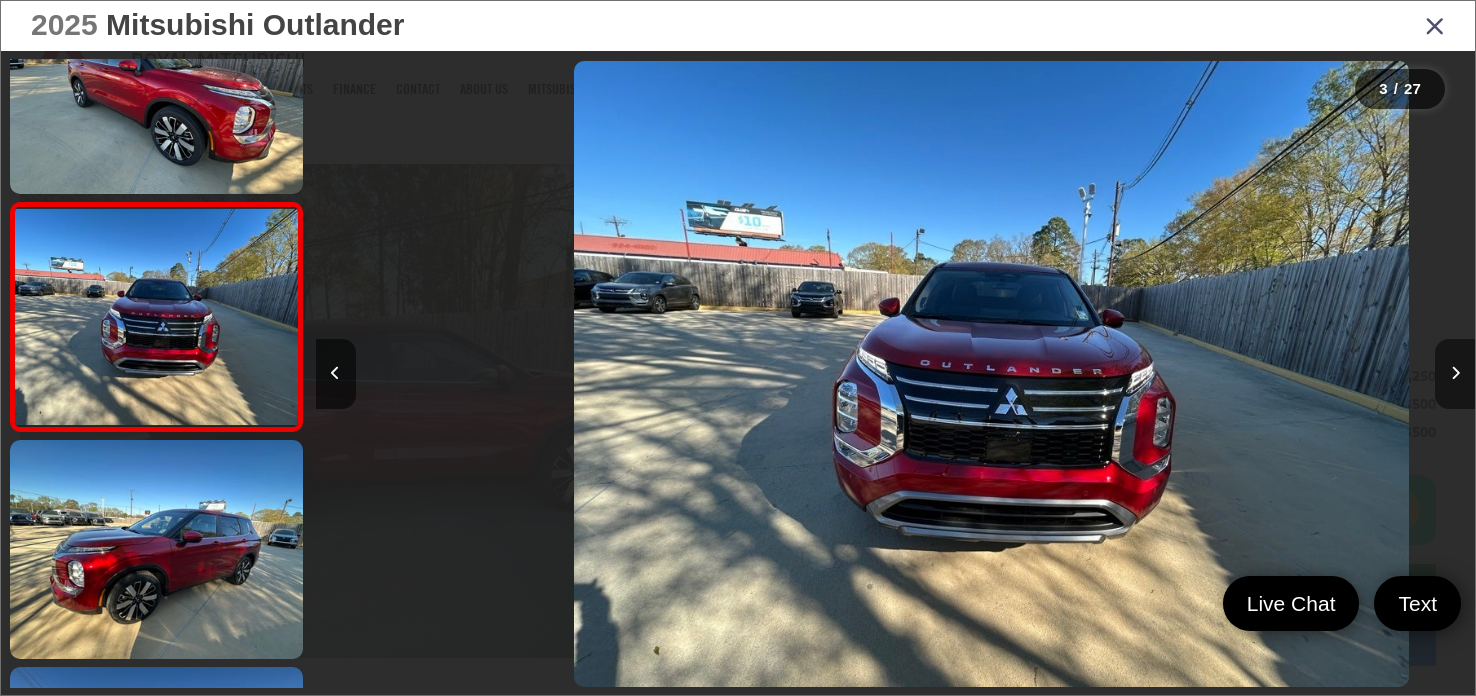click at bounding box center [1455, 374] 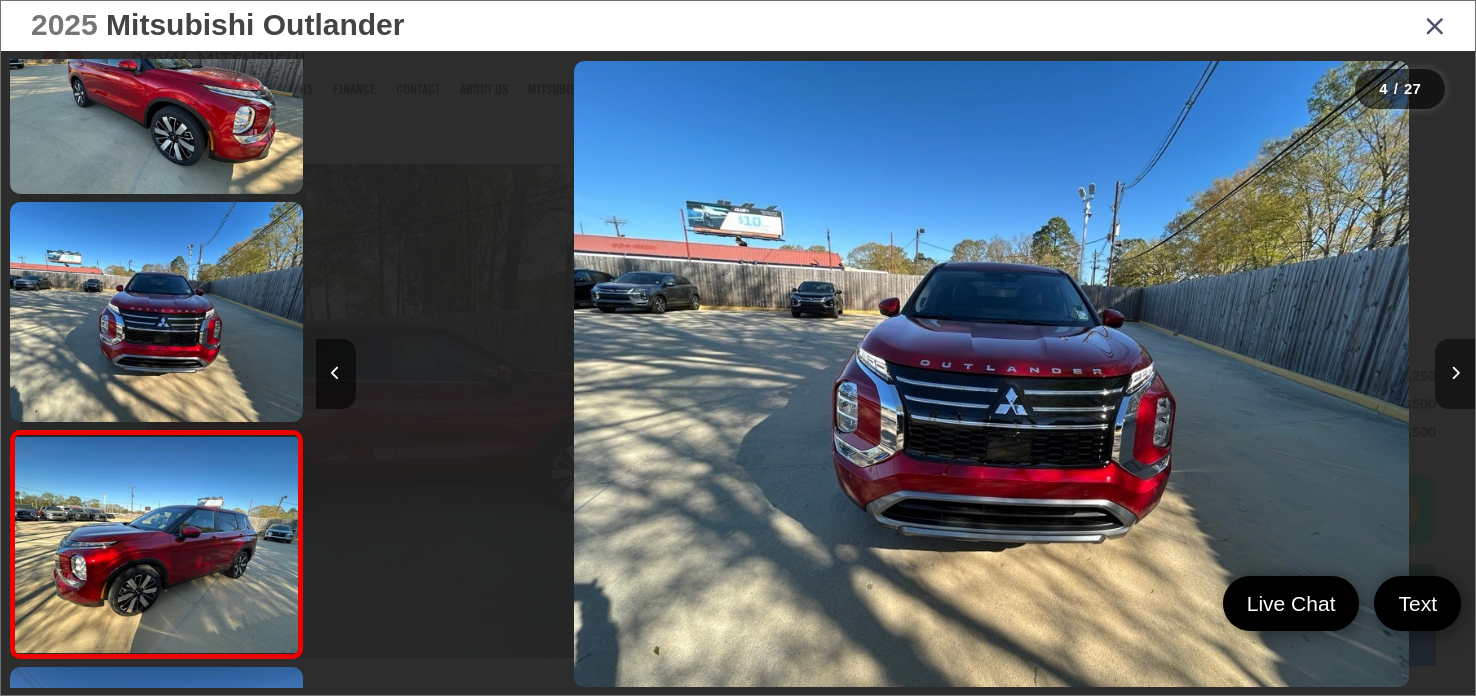 scroll, scrollTop: 0, scrollLeft: 2414, axis: horizontal 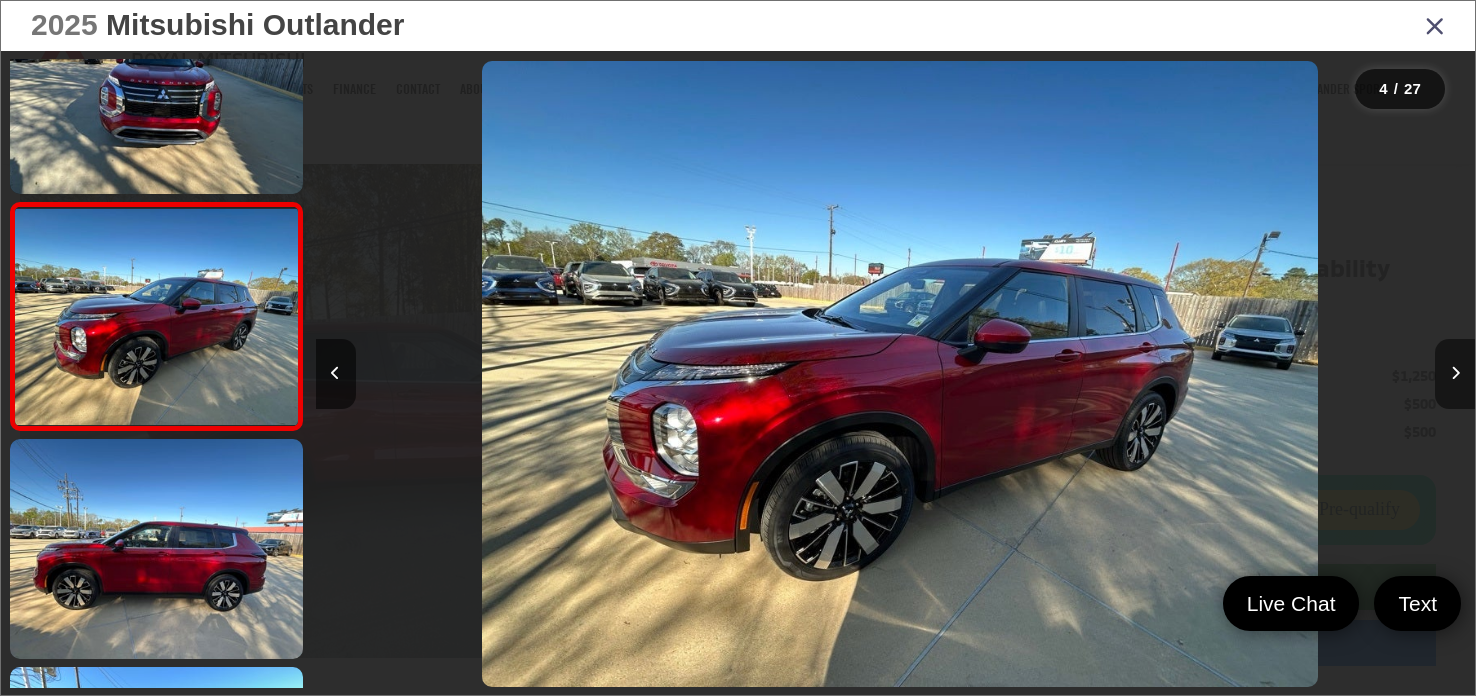 click at bounding box center [1455, 374] 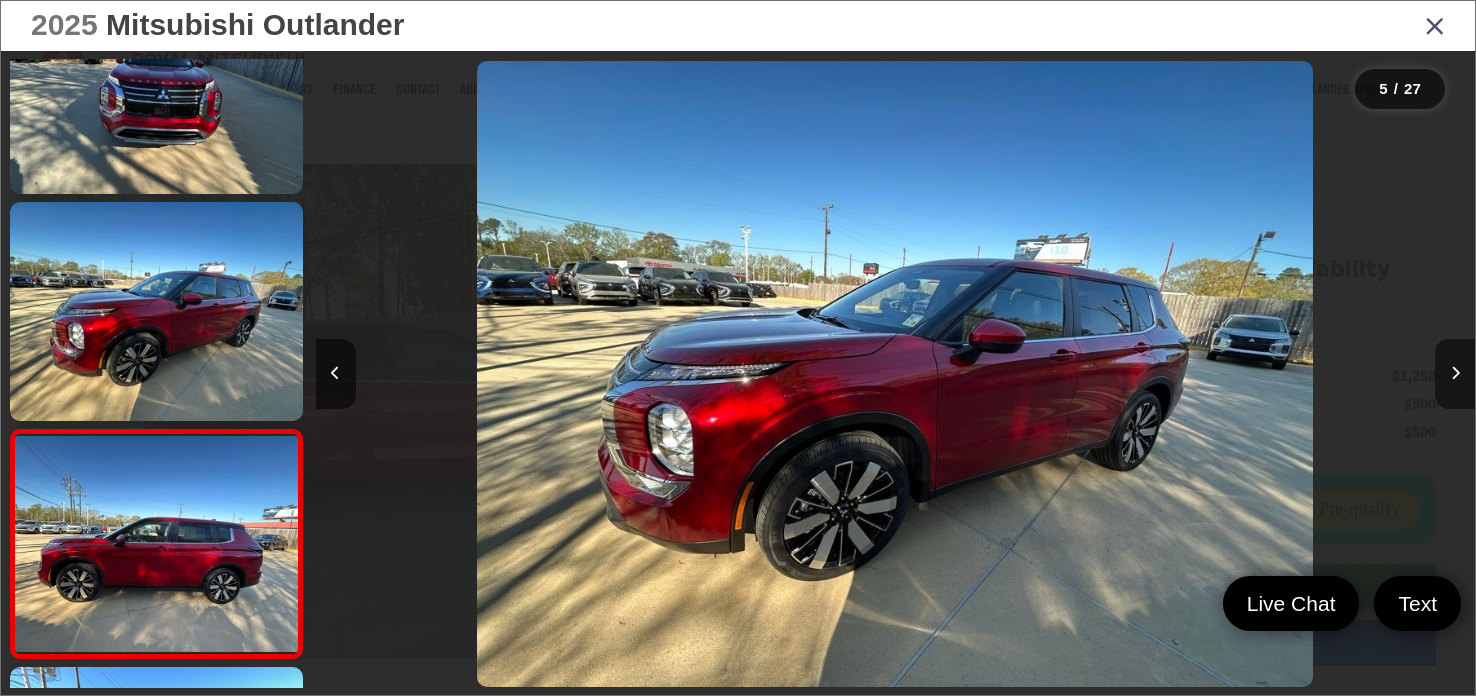 scroll, scrollTop: 0, scrollLeft: 3749, axis: horizontal 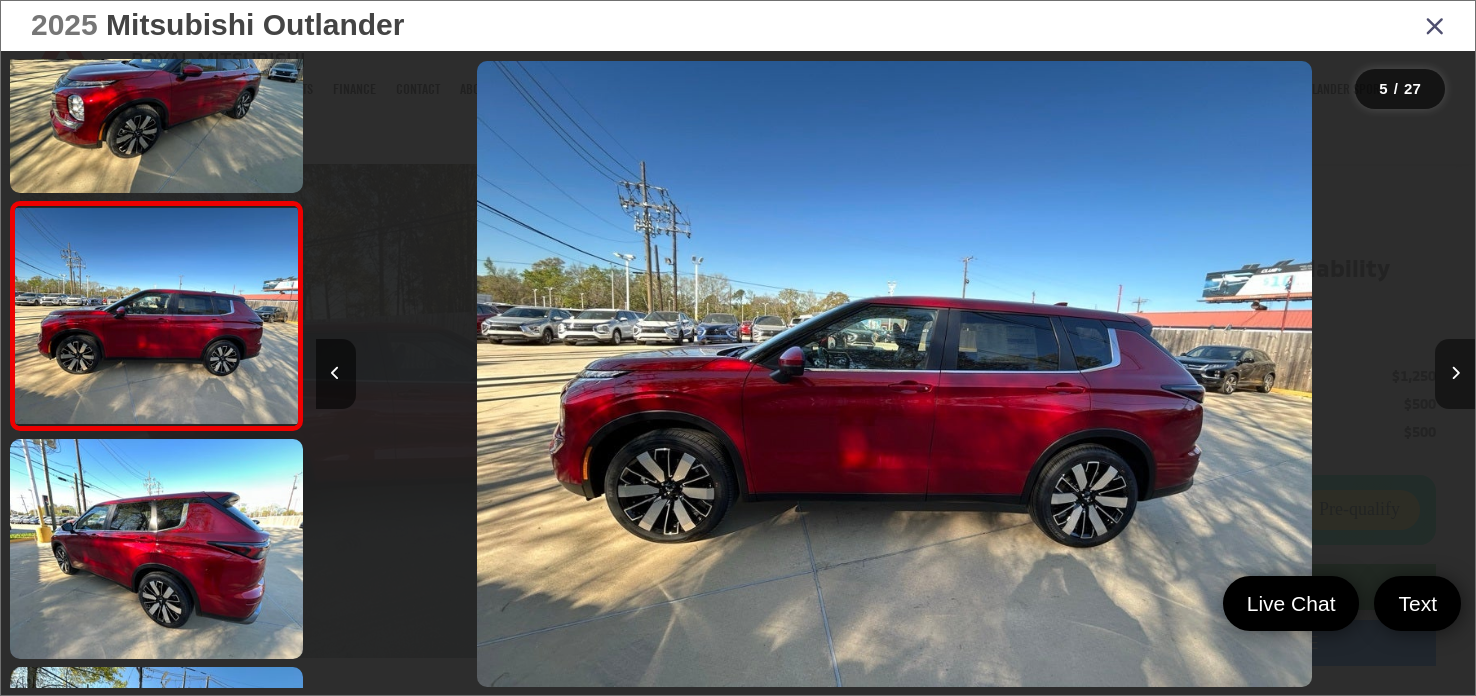 click at bounding box center [1455, 374] 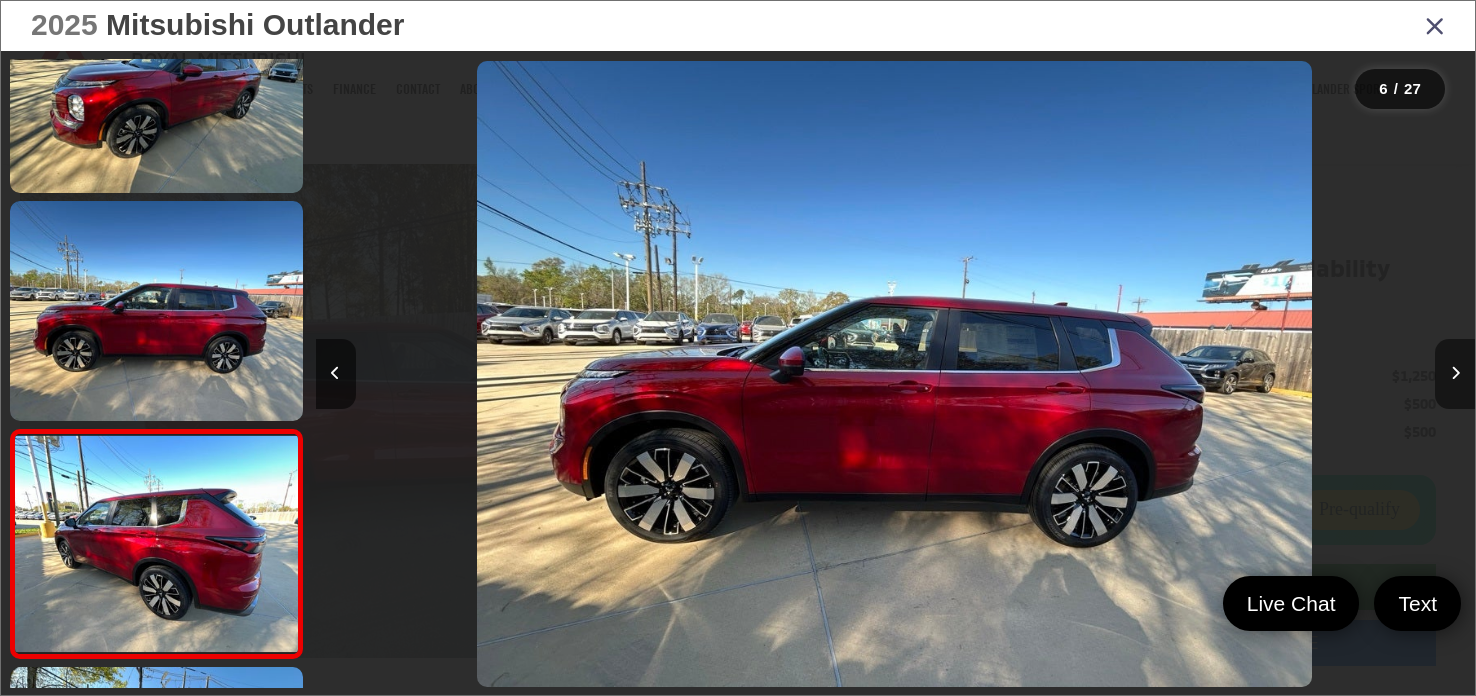 scroll, scrollTop: 0, scrollLeft: 4953, axis: horizontal 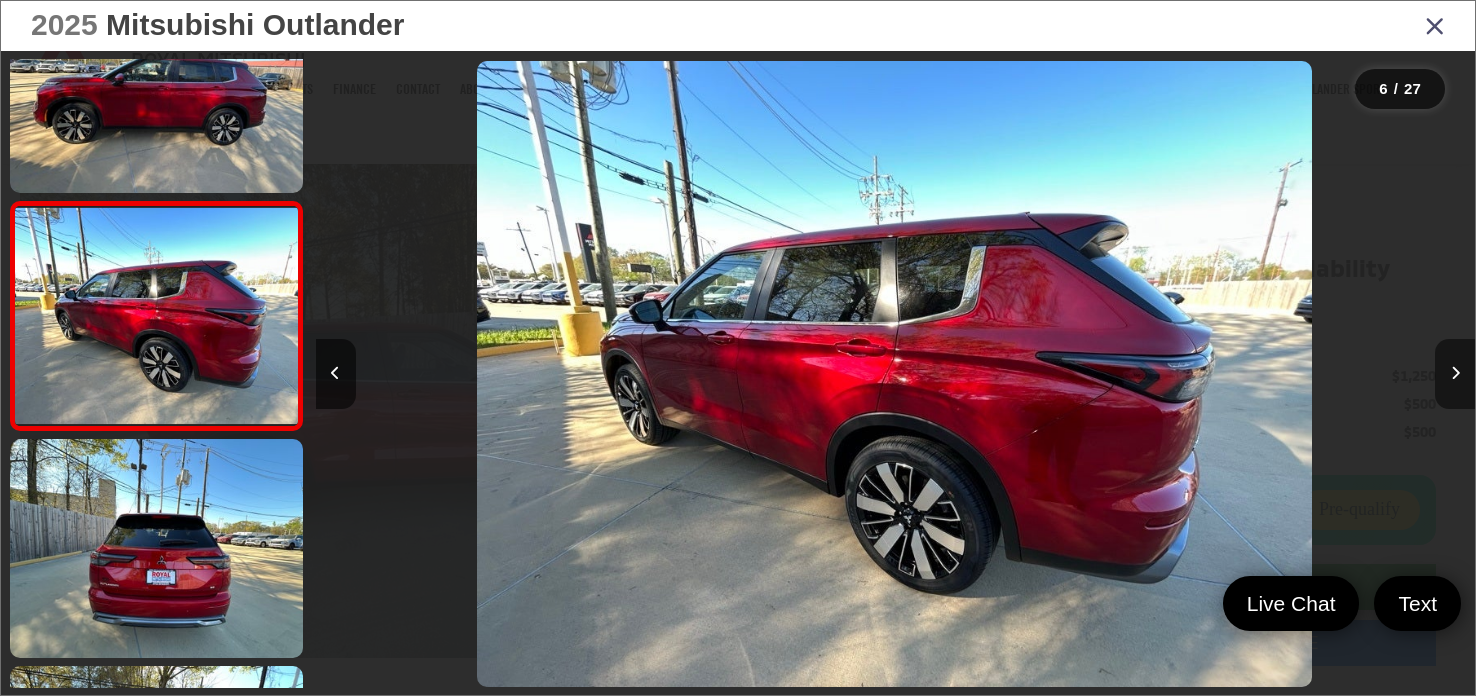 click at bounding box center [1455, 374] 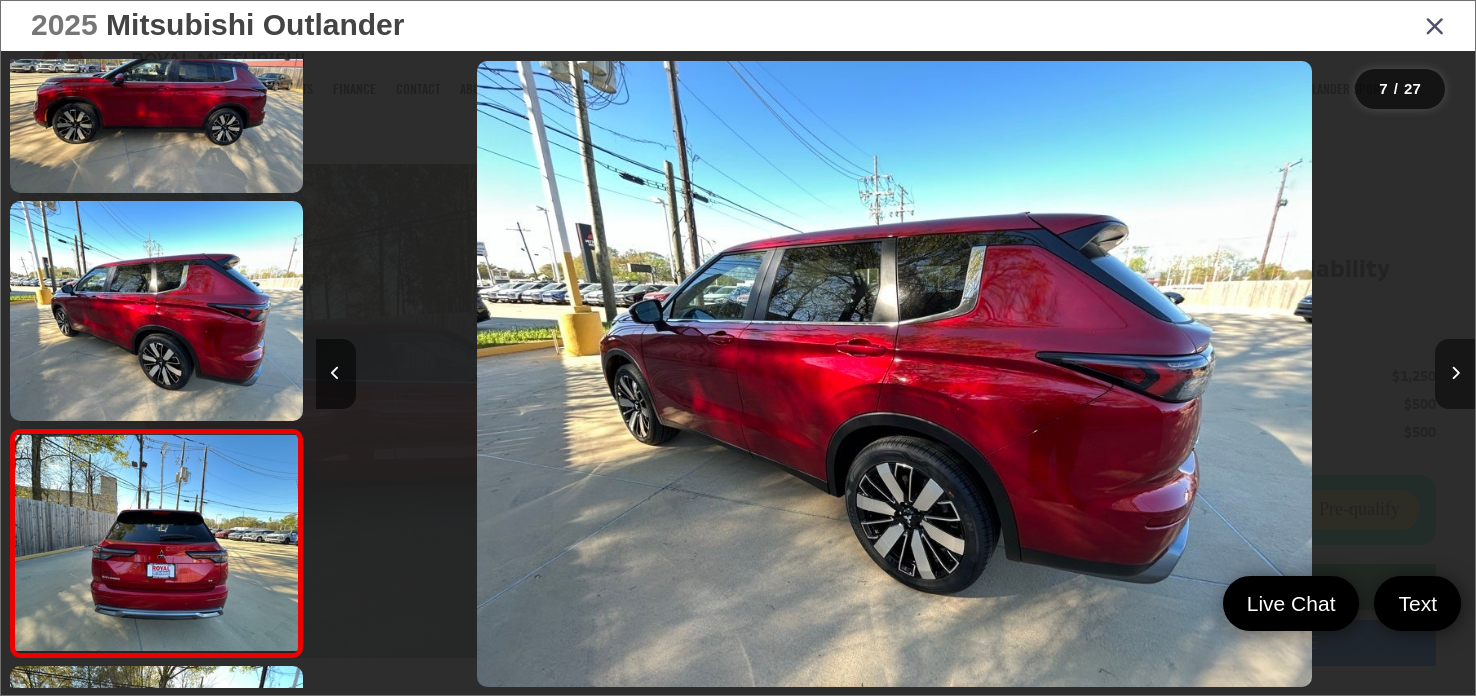 scroll, scrollTop: 0, scrollLeft: 6157, axis: horizontal 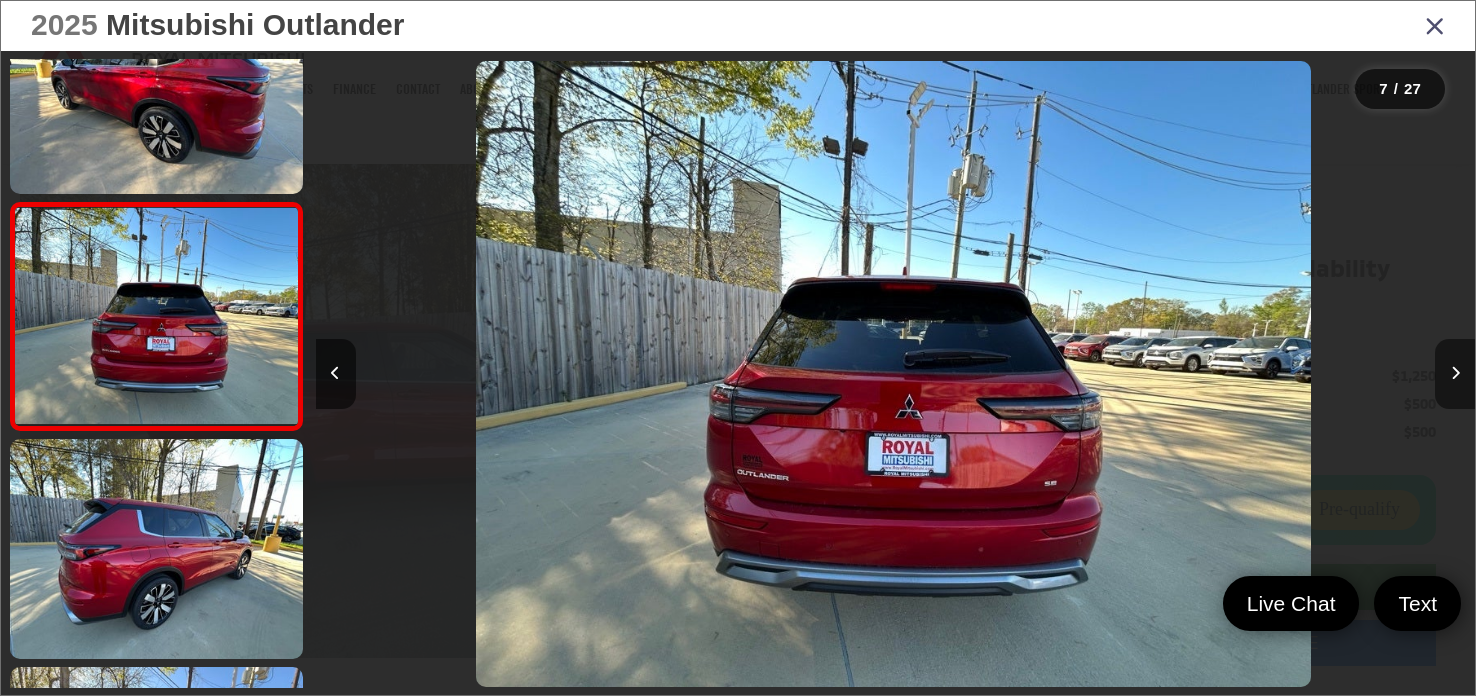 click at bounding box center (1455, 374) 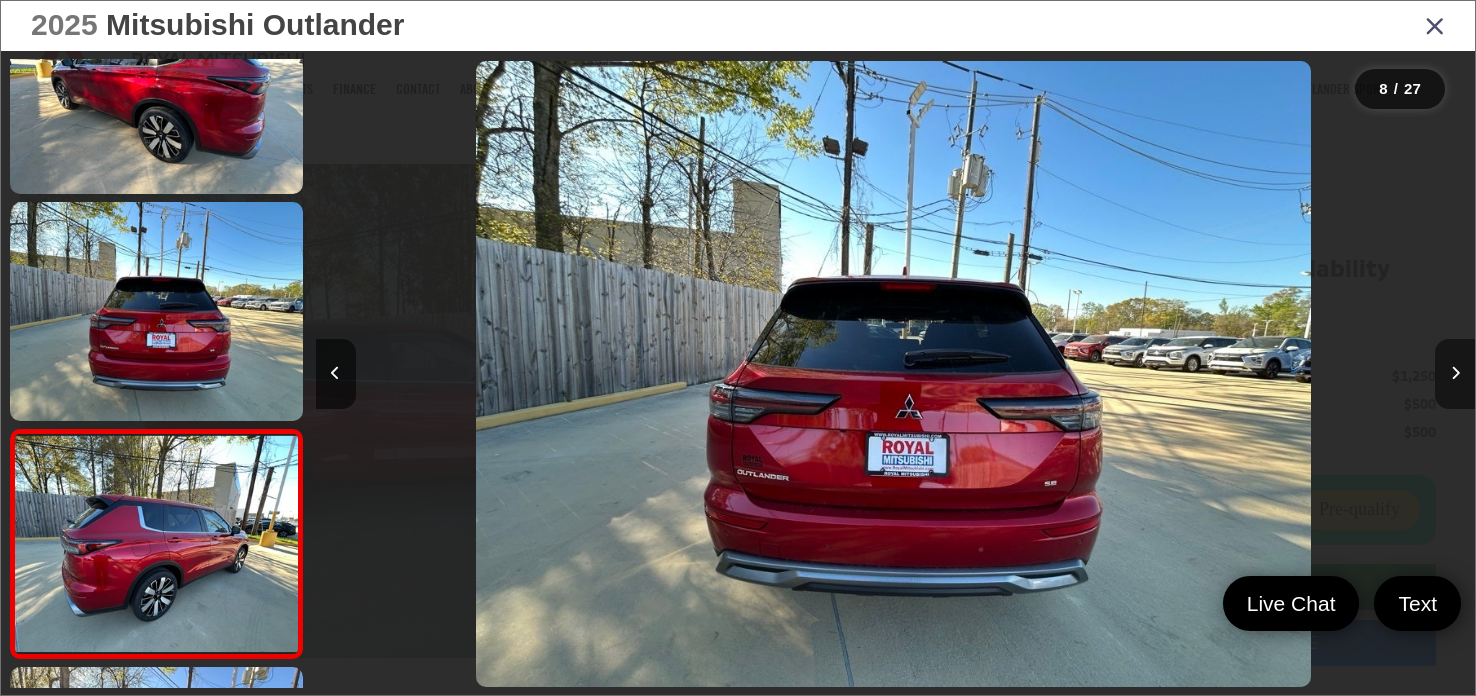 scroll, scrollTop: 0, scrollLeft: 7316, axis: horizontal 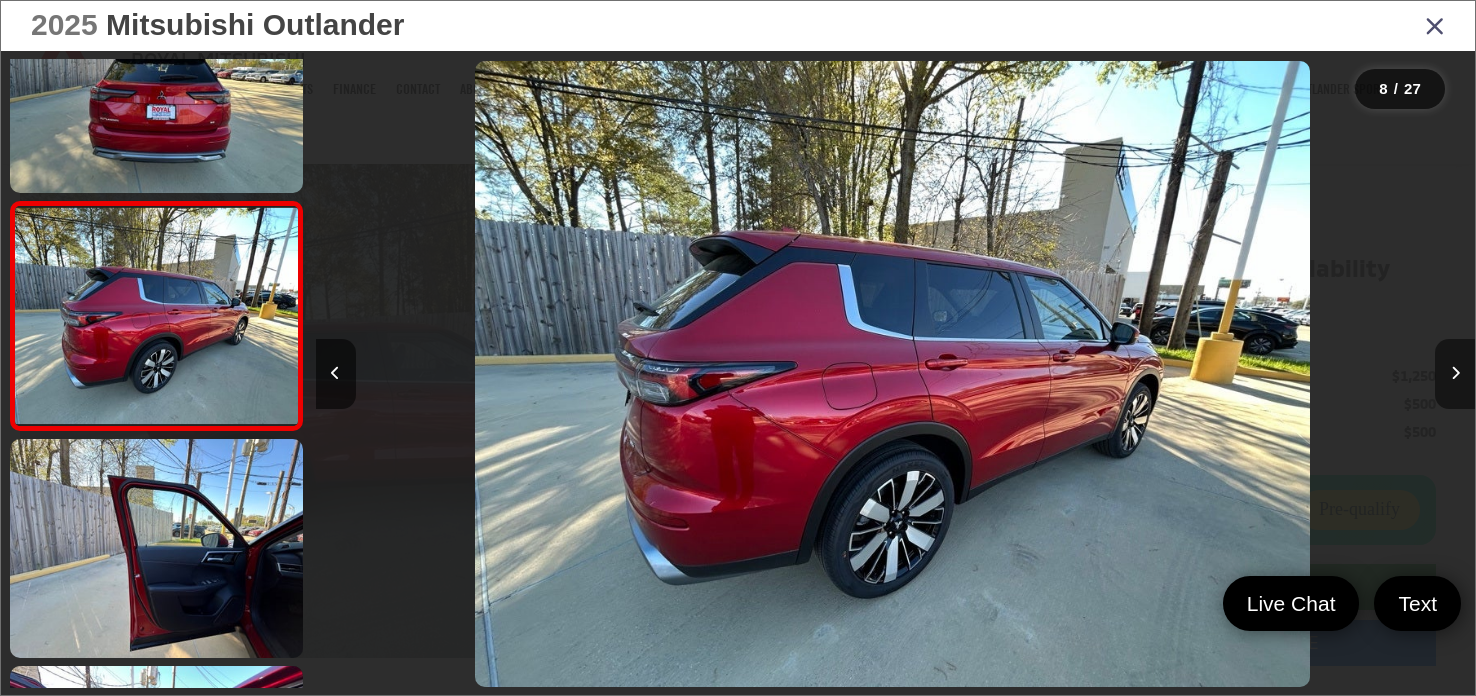 click at bounding box center [1455, 374] 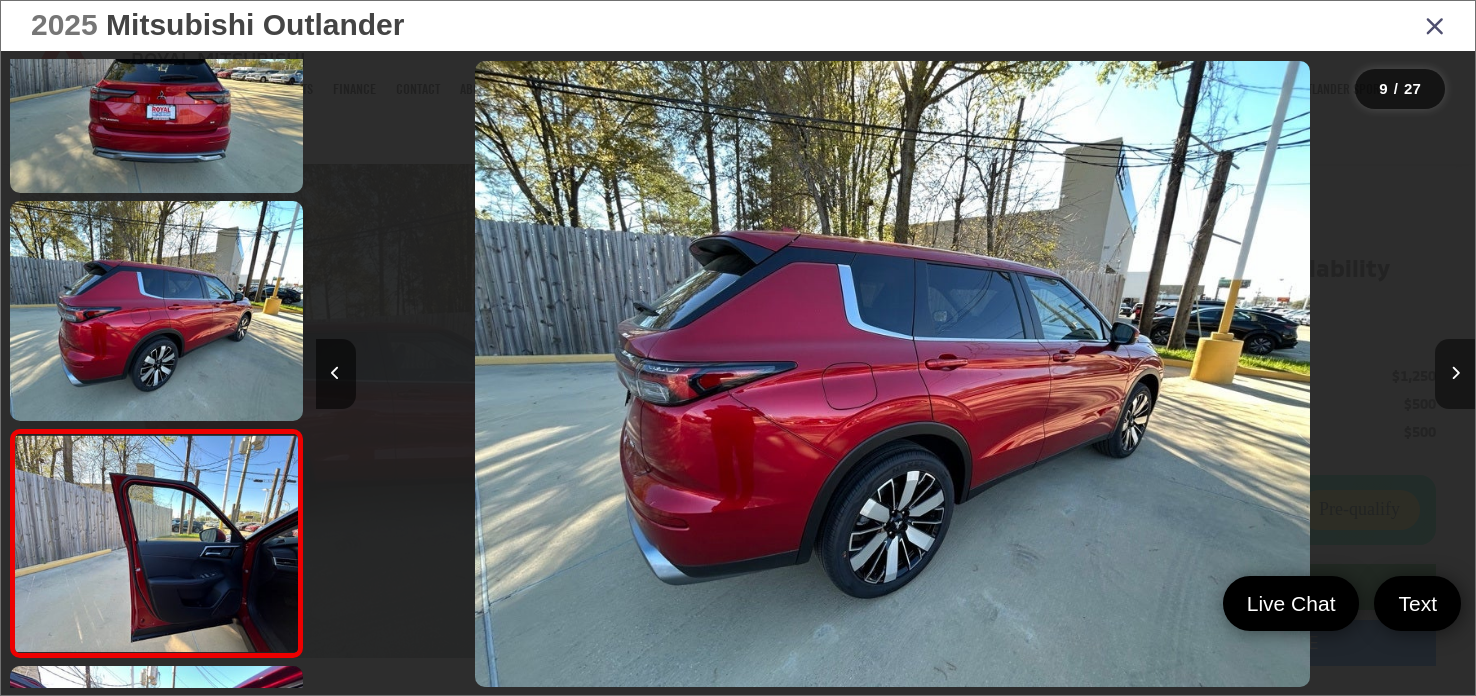 scroll, scrollTop: 0, scrollLeft: 8431, axis: horizontal 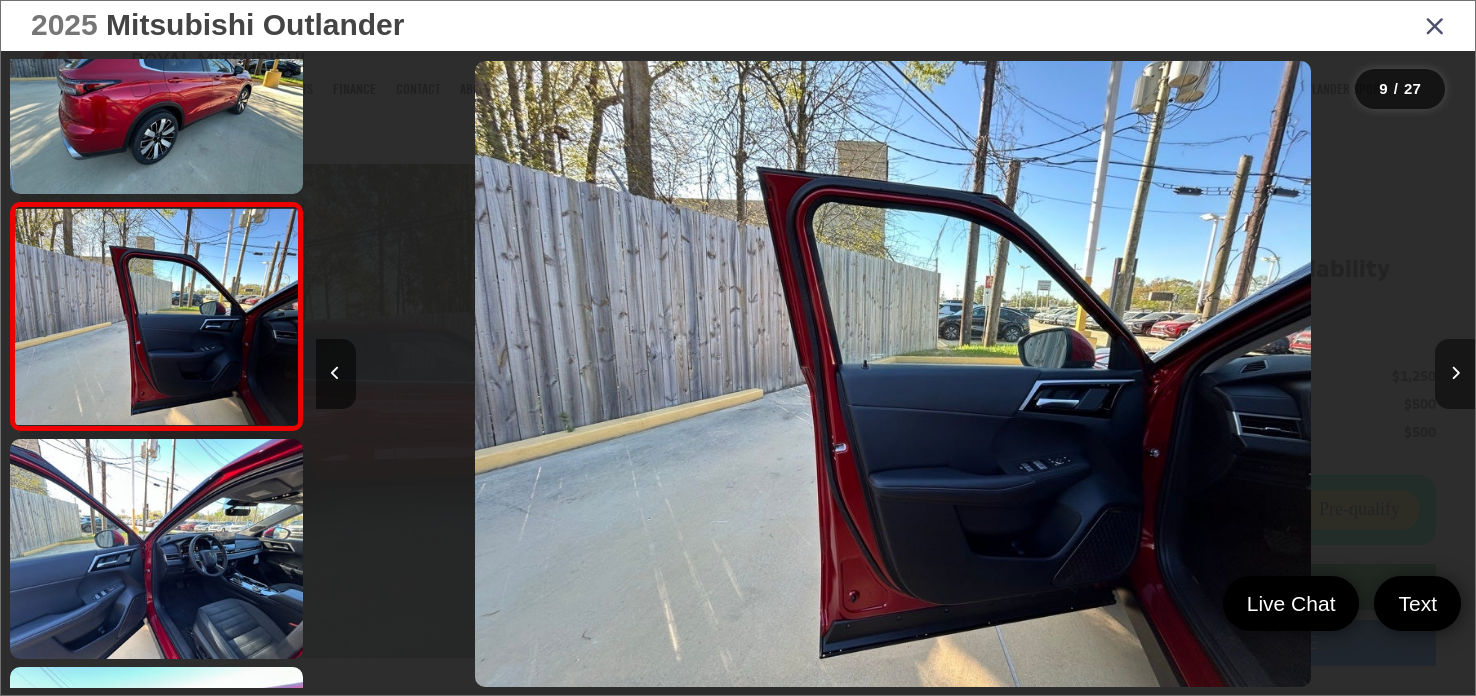 click at bounding box center (1455, 374) 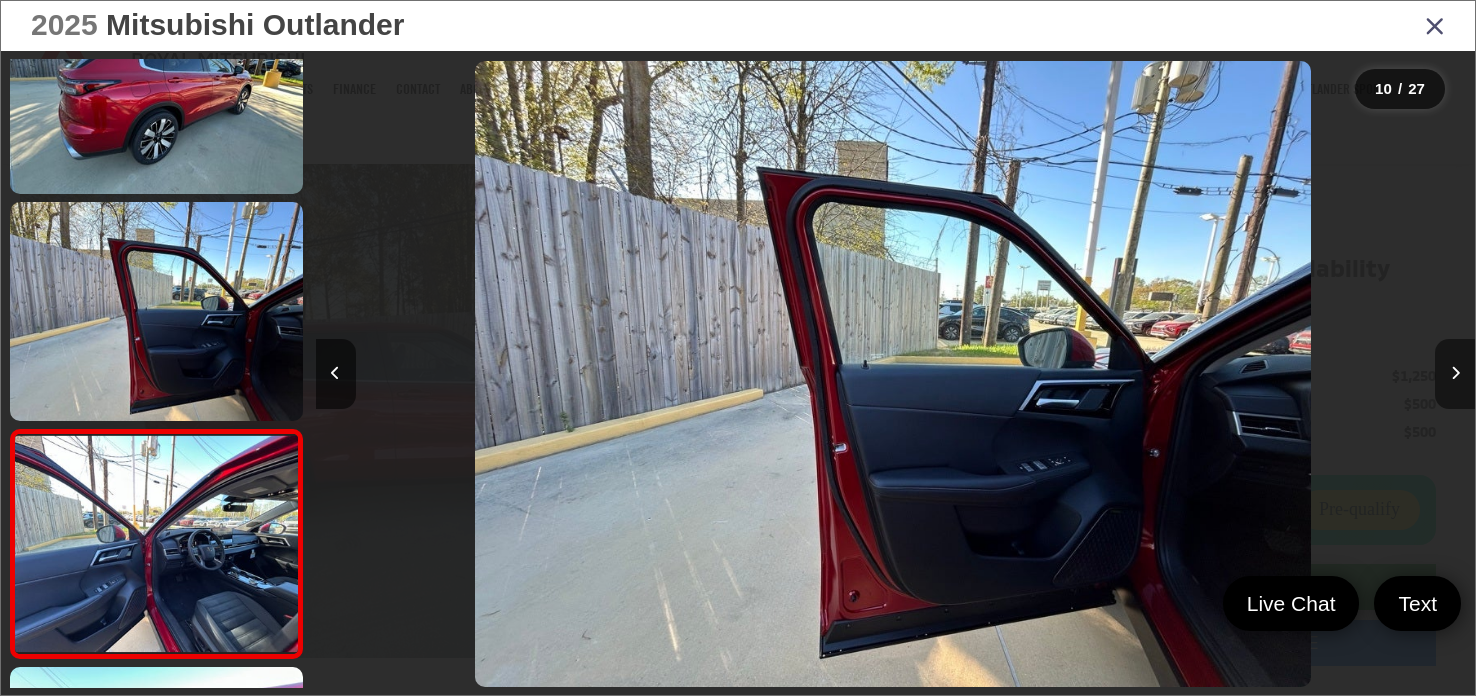 scroll, scrollTop: 0, scrollLeft: 9507, axis: horizontal 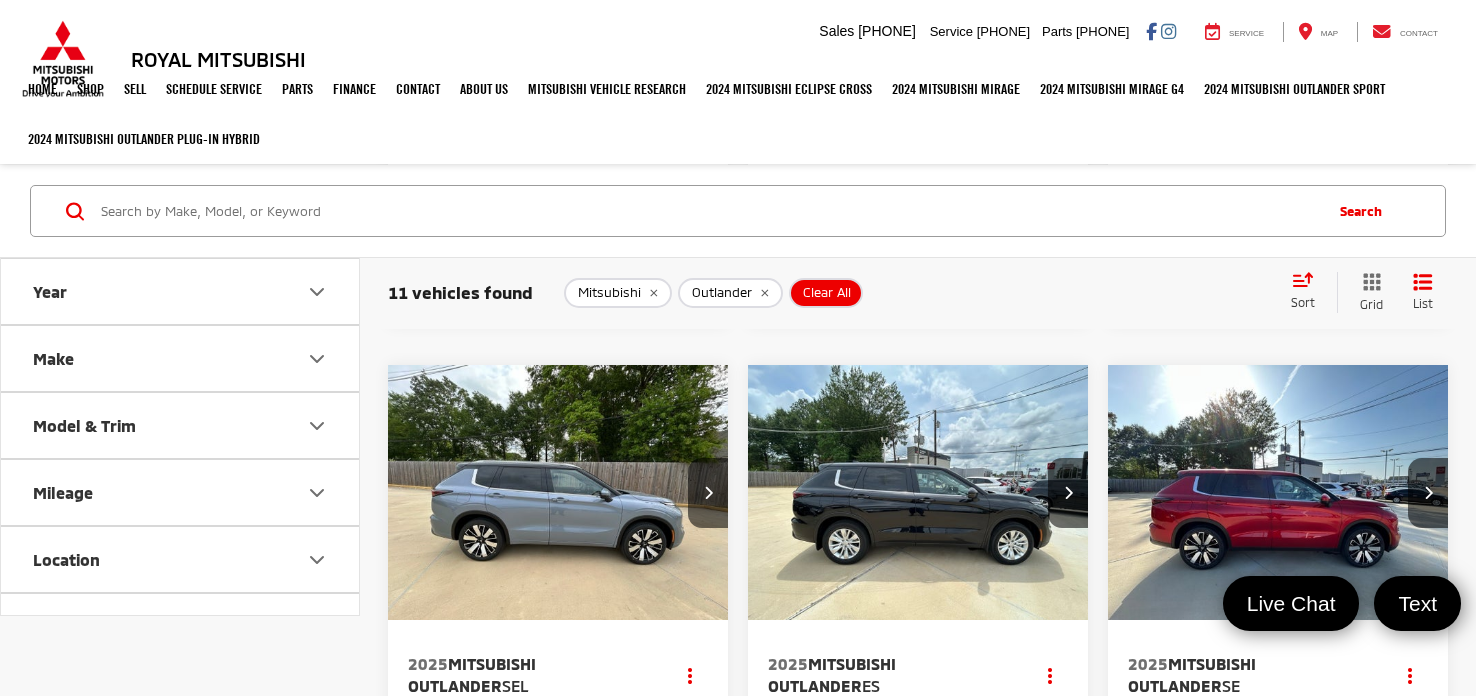 click at bounding box center (1278, 493) 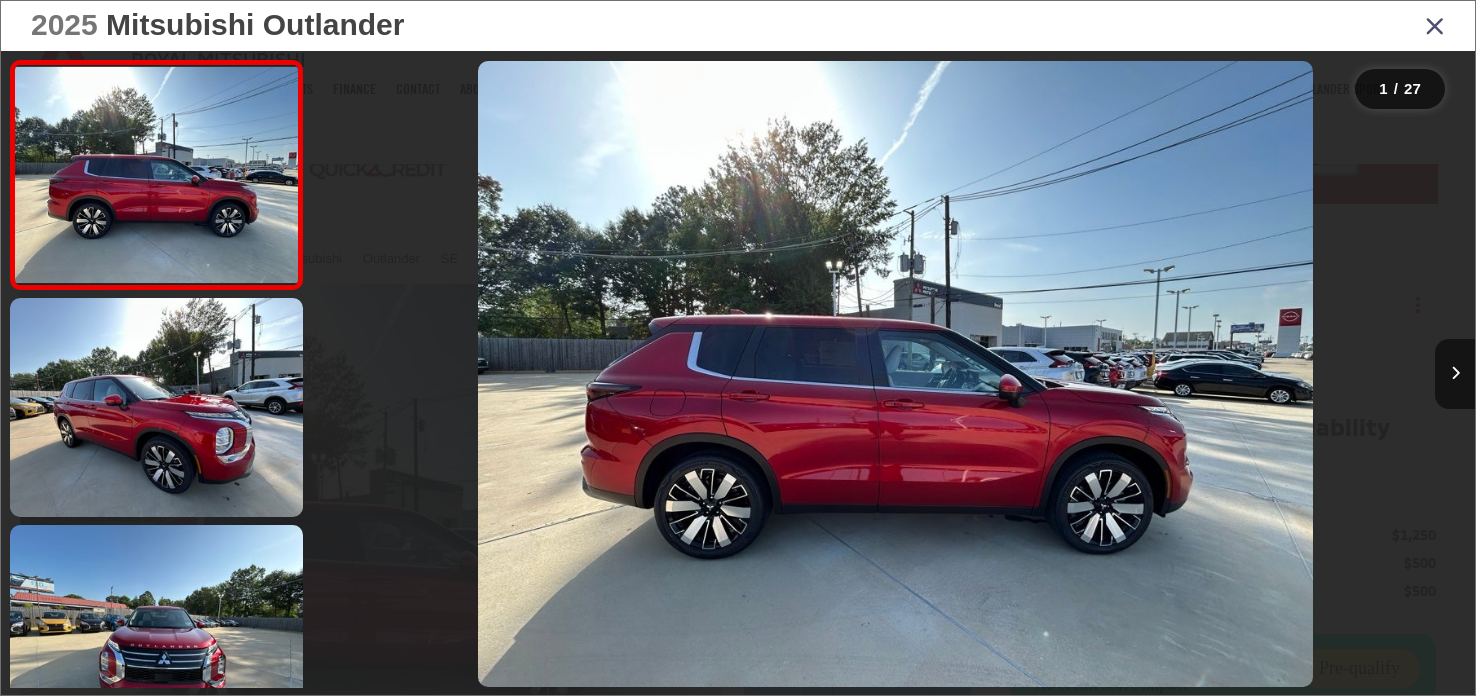 scroll, scrollTop: 0, scrollLeft: 0, axis: both 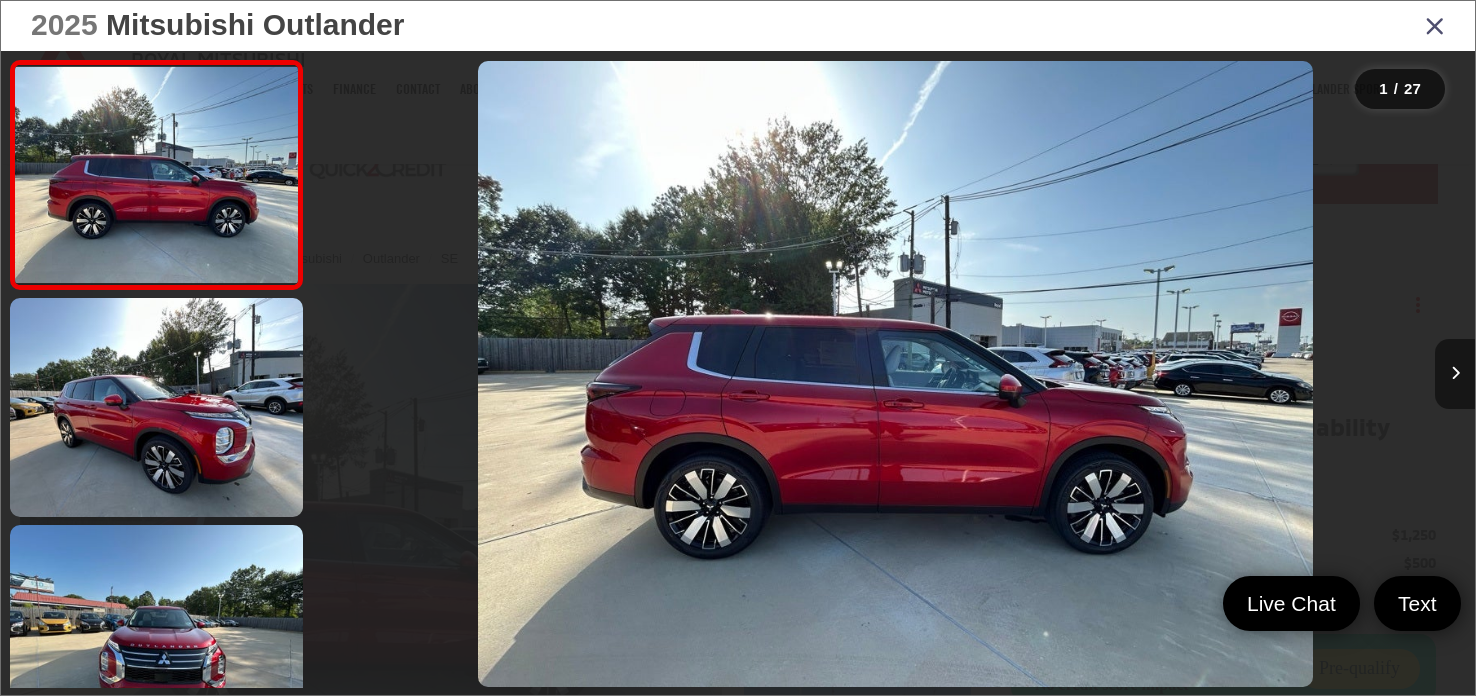 click at bounding box center (1455, 373) 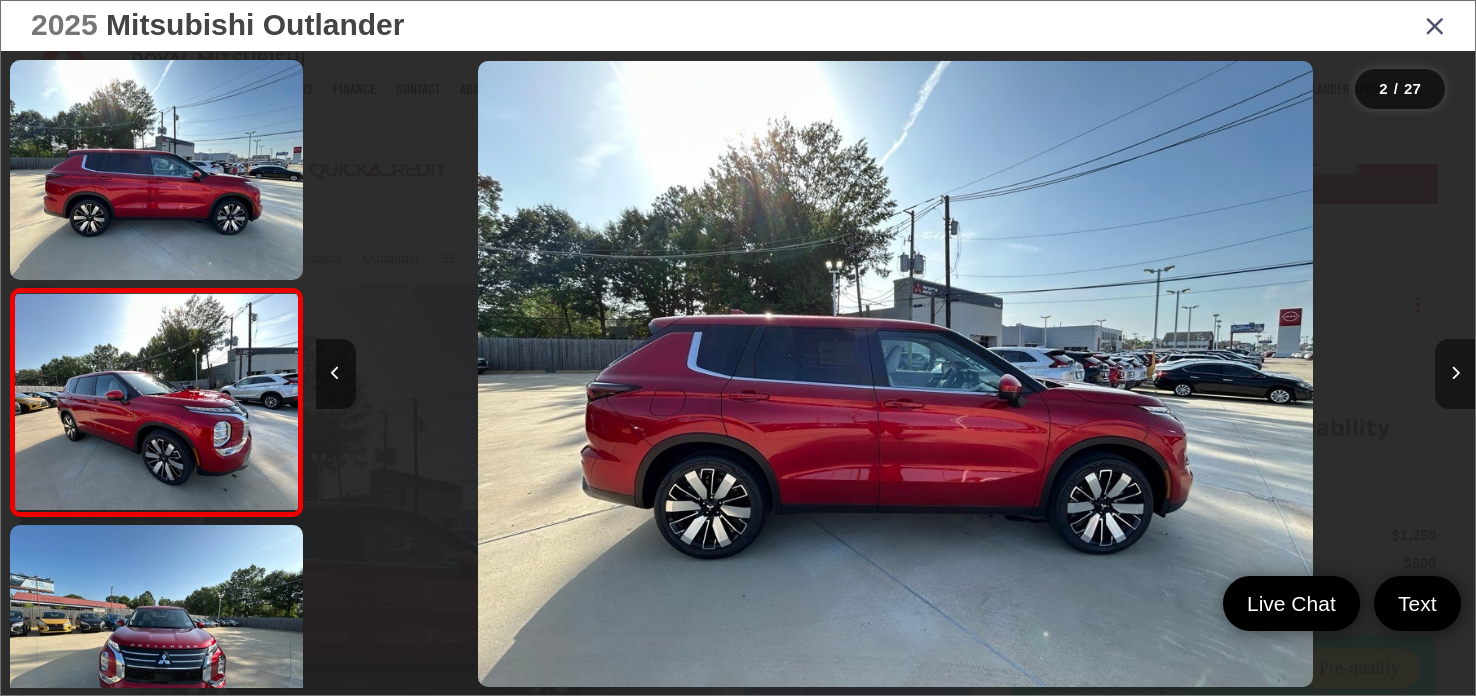 scroll, scrollTop: 0, scrollLeft: 852, axis: horizontal 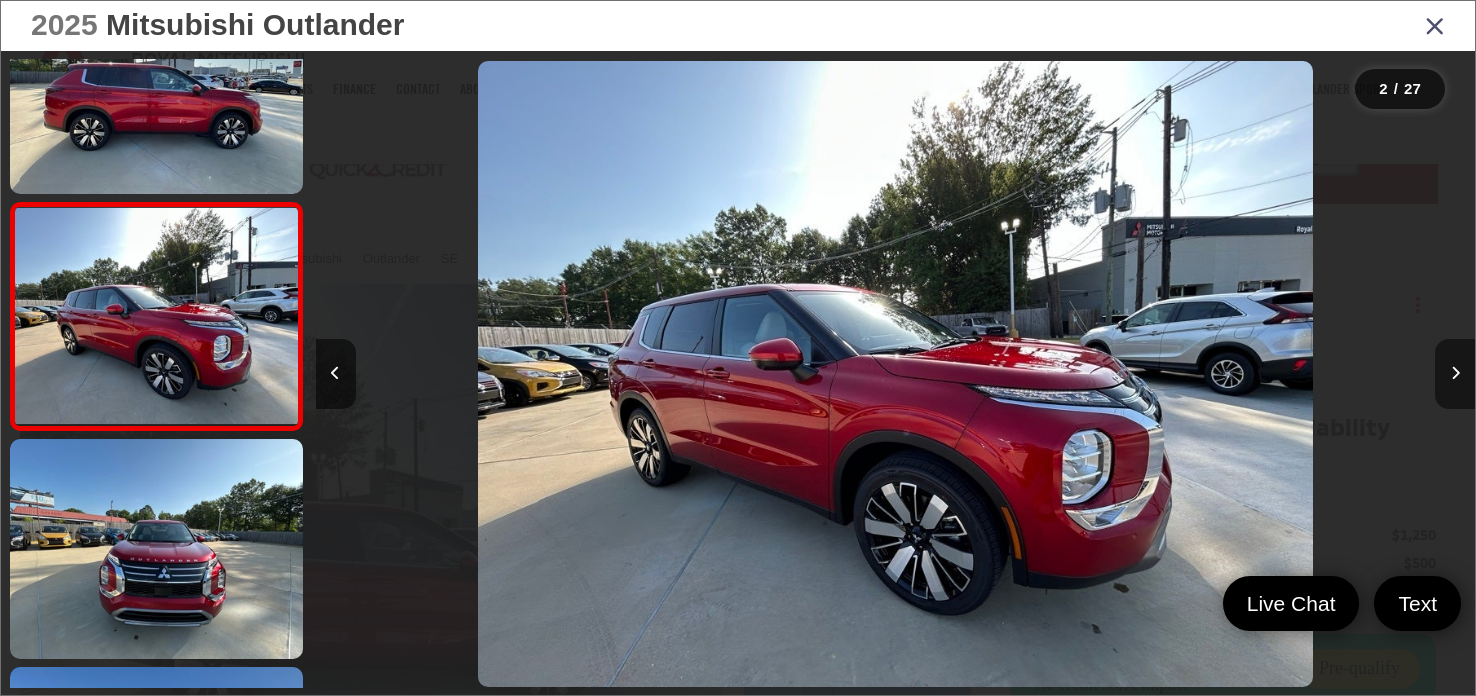 click at bounding box center [1455, 373] 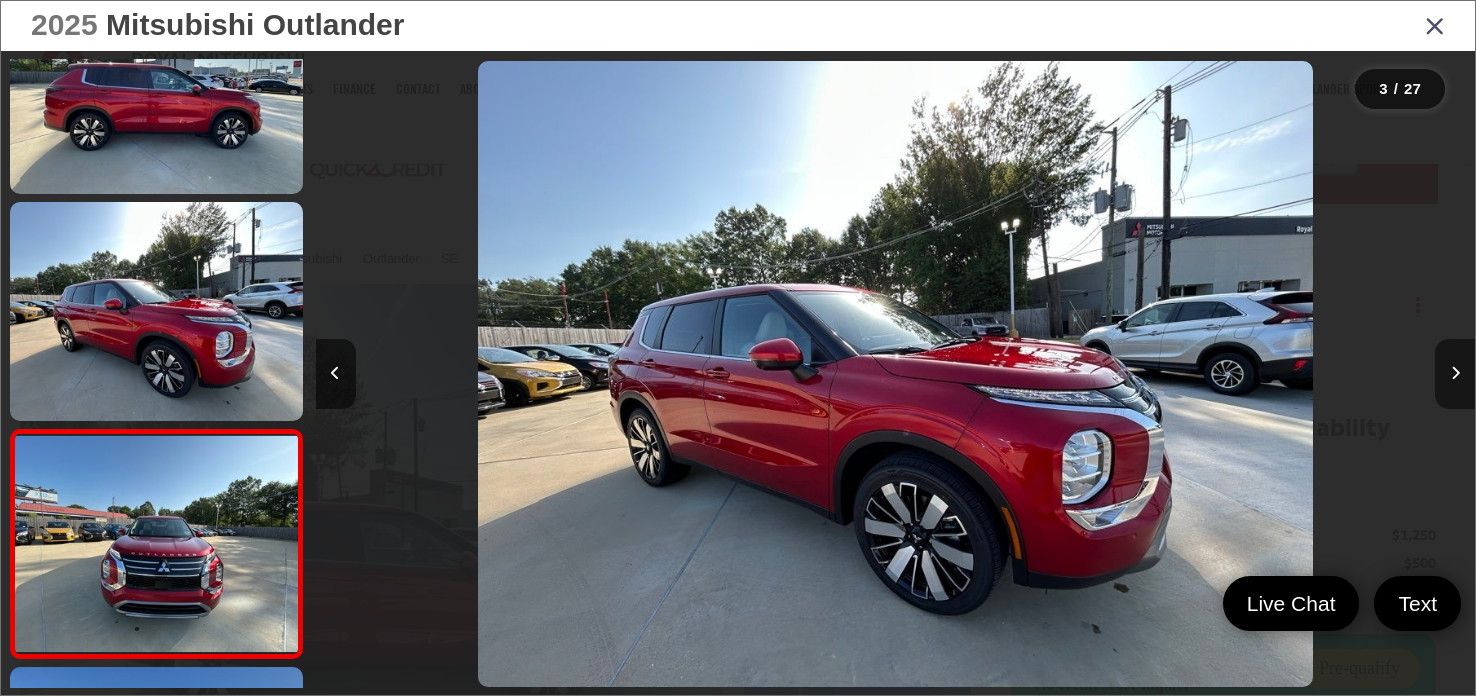 scroll, scrollTop: 0, scrollLeft: 1768, axis: horizontal 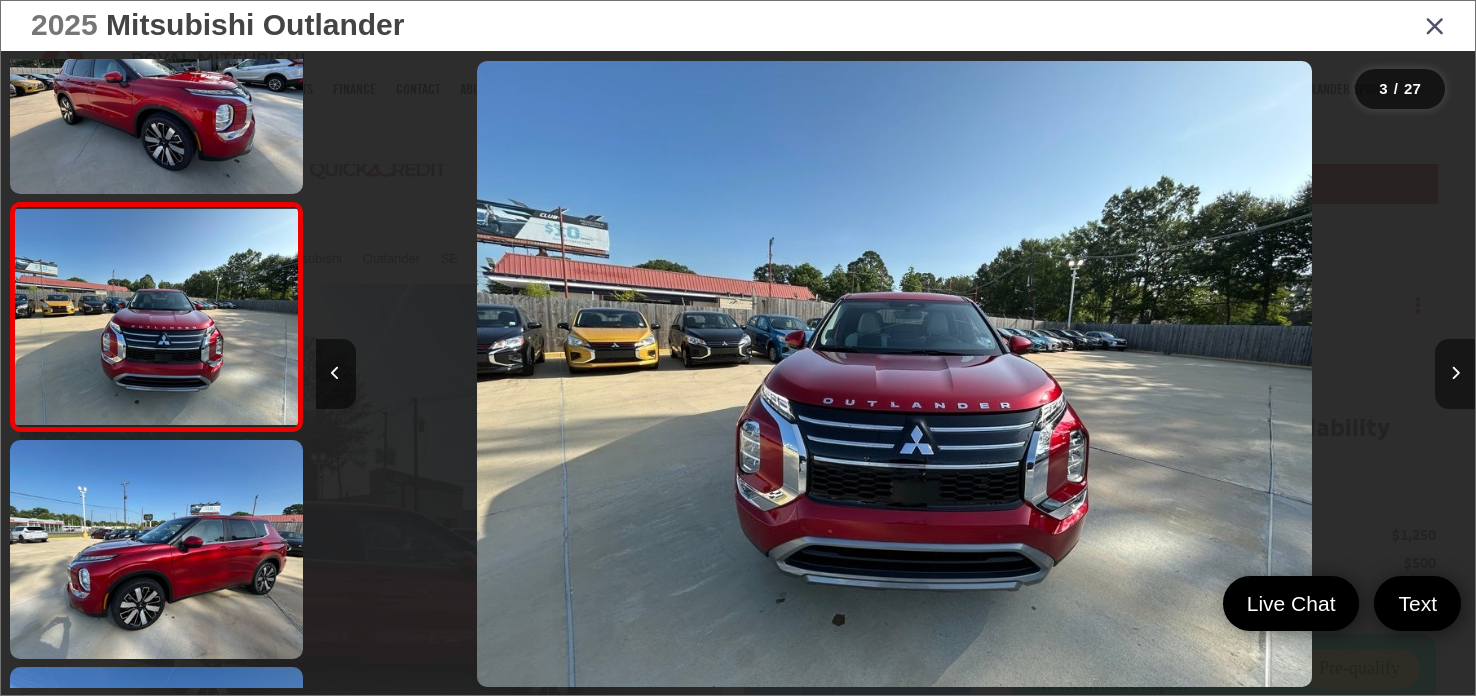 click at bounding box center (1455, 373) 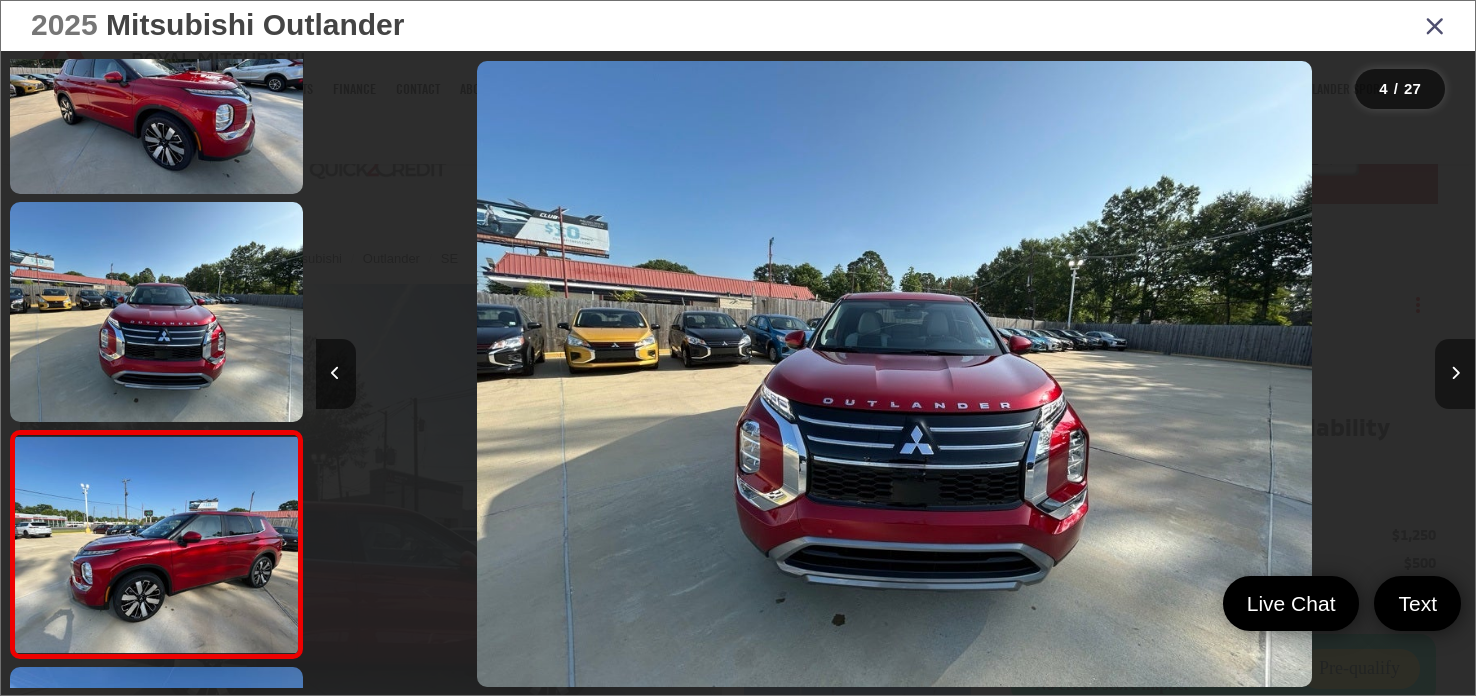 scroll, scrollTop: 0, scrollLeft: 2420, axis: horizontal 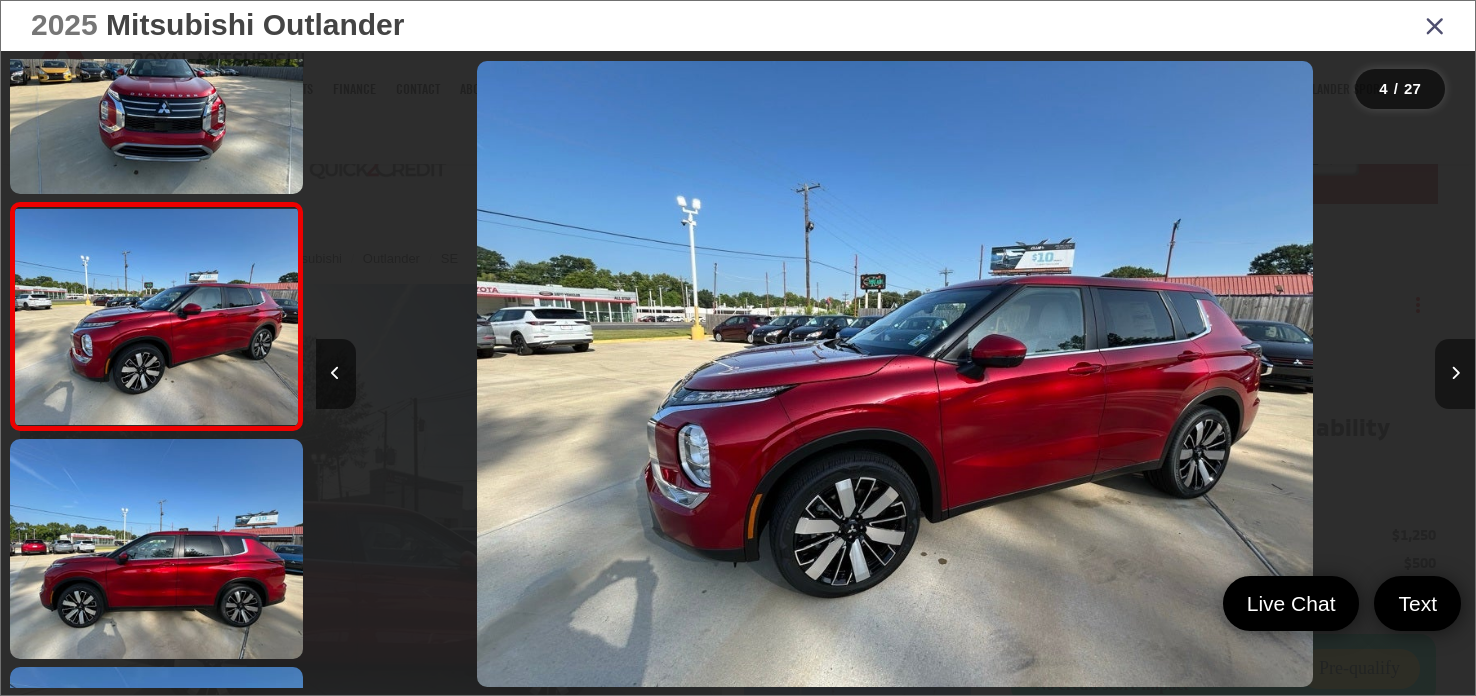 click at bounding box center (1455, 373) 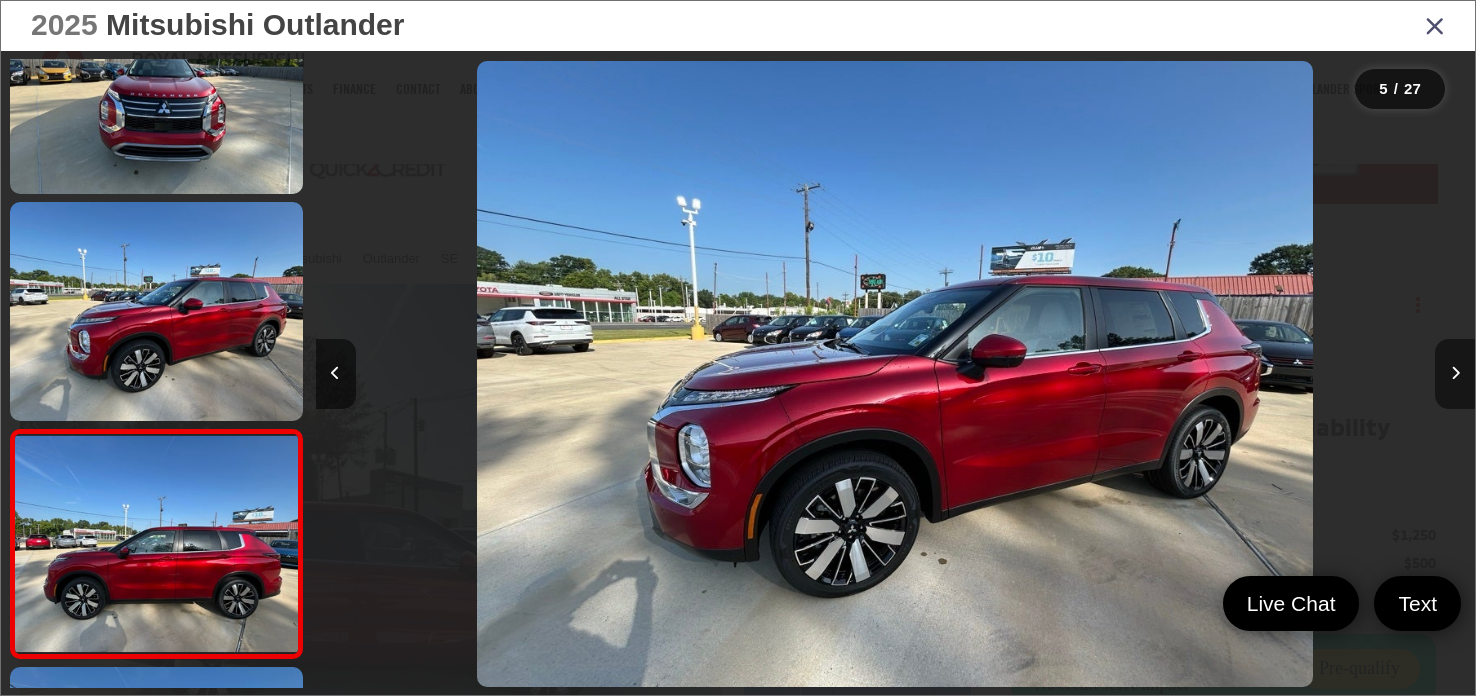 scroll, scrollTop: 0, scrollLeft: 3554, axis: horizontal 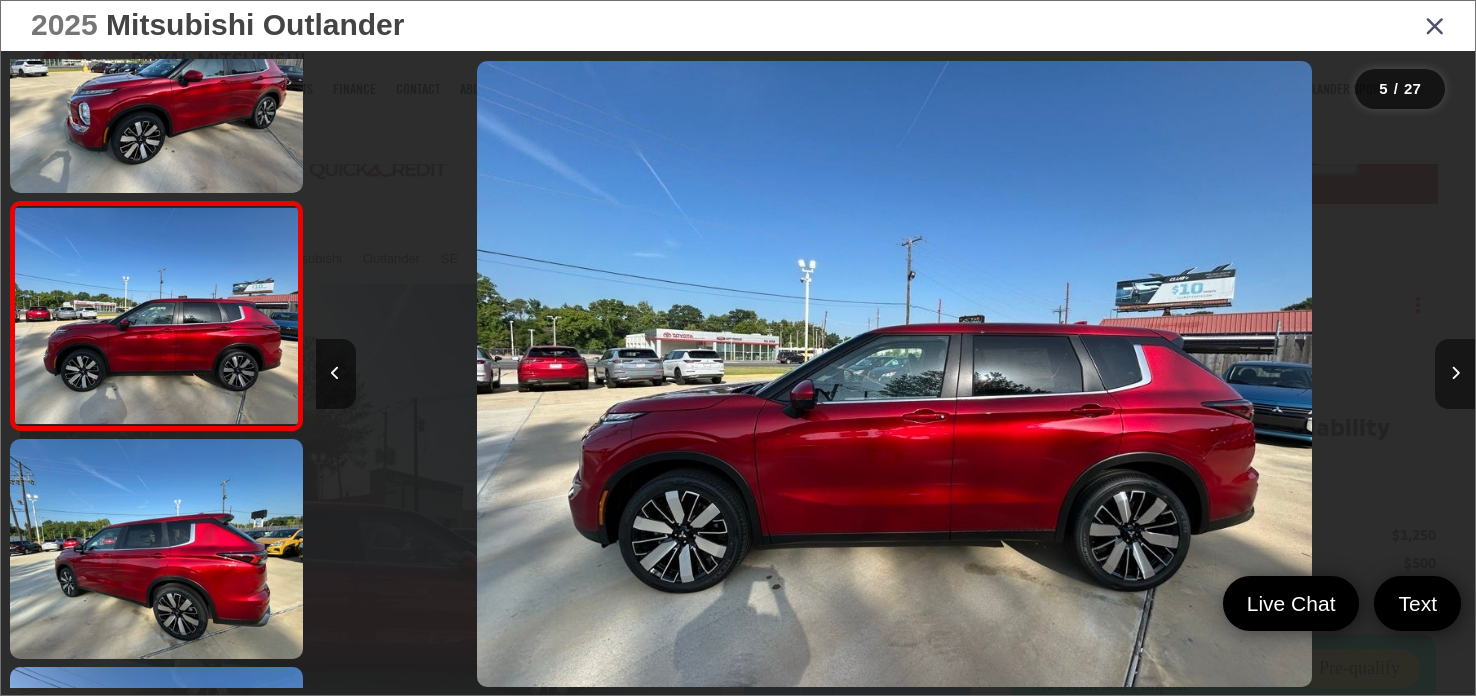 click at bounding box center [1455, 373] 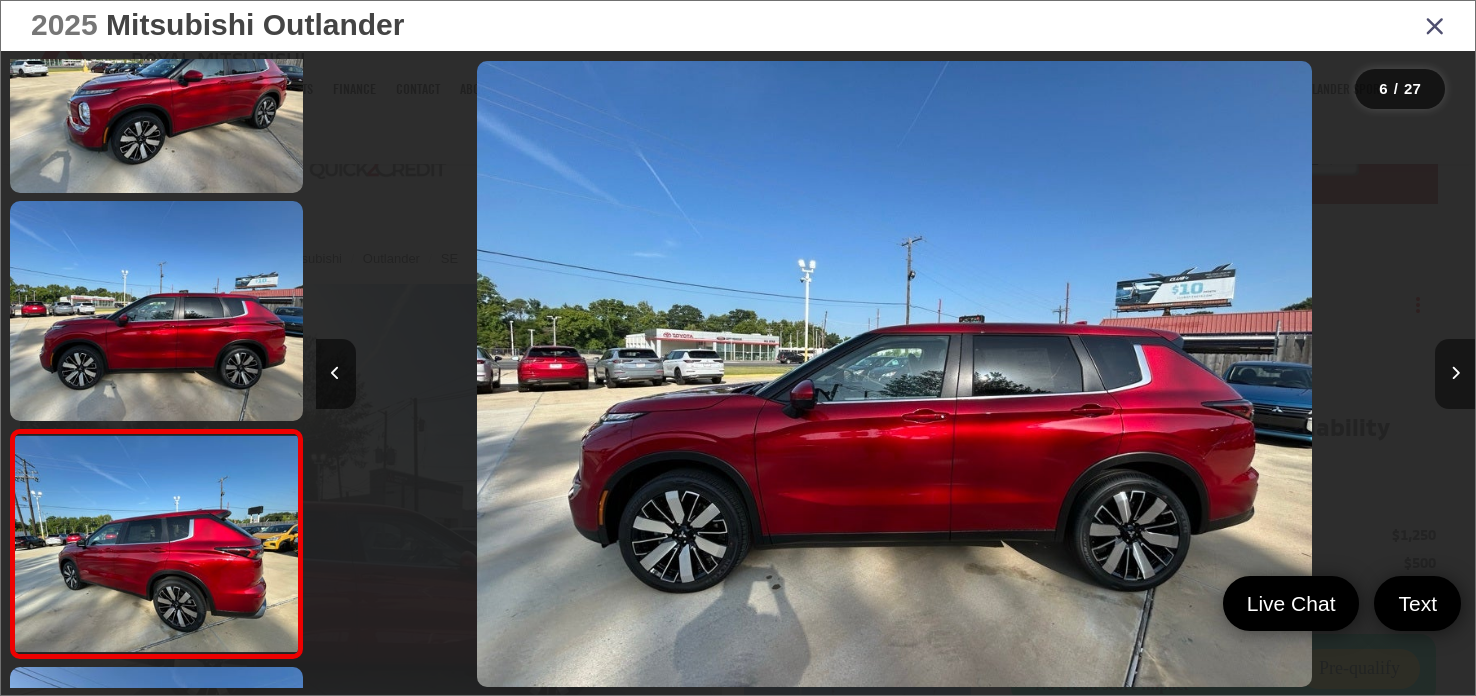 scroll, scrollTop: 0, scrollLeft: 4953, axis: horizontal 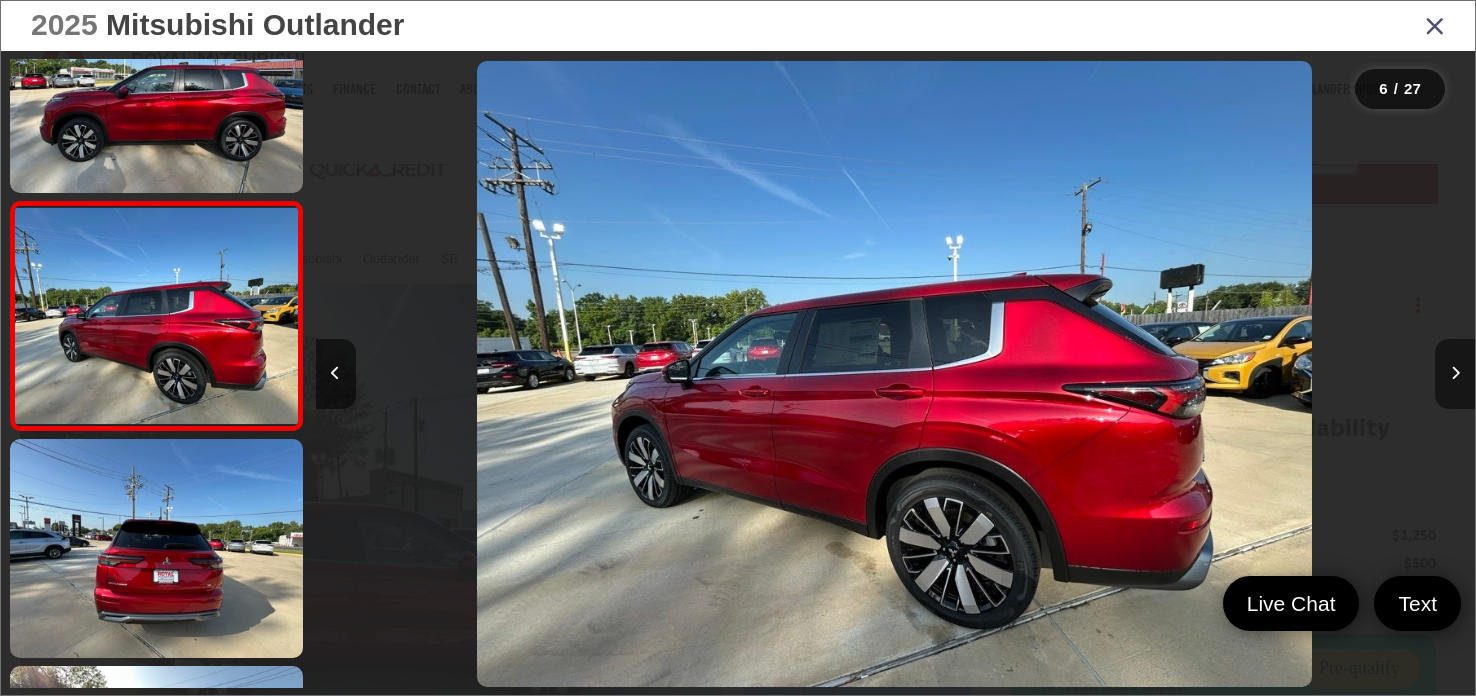 click at bounding box center (1455, 373) 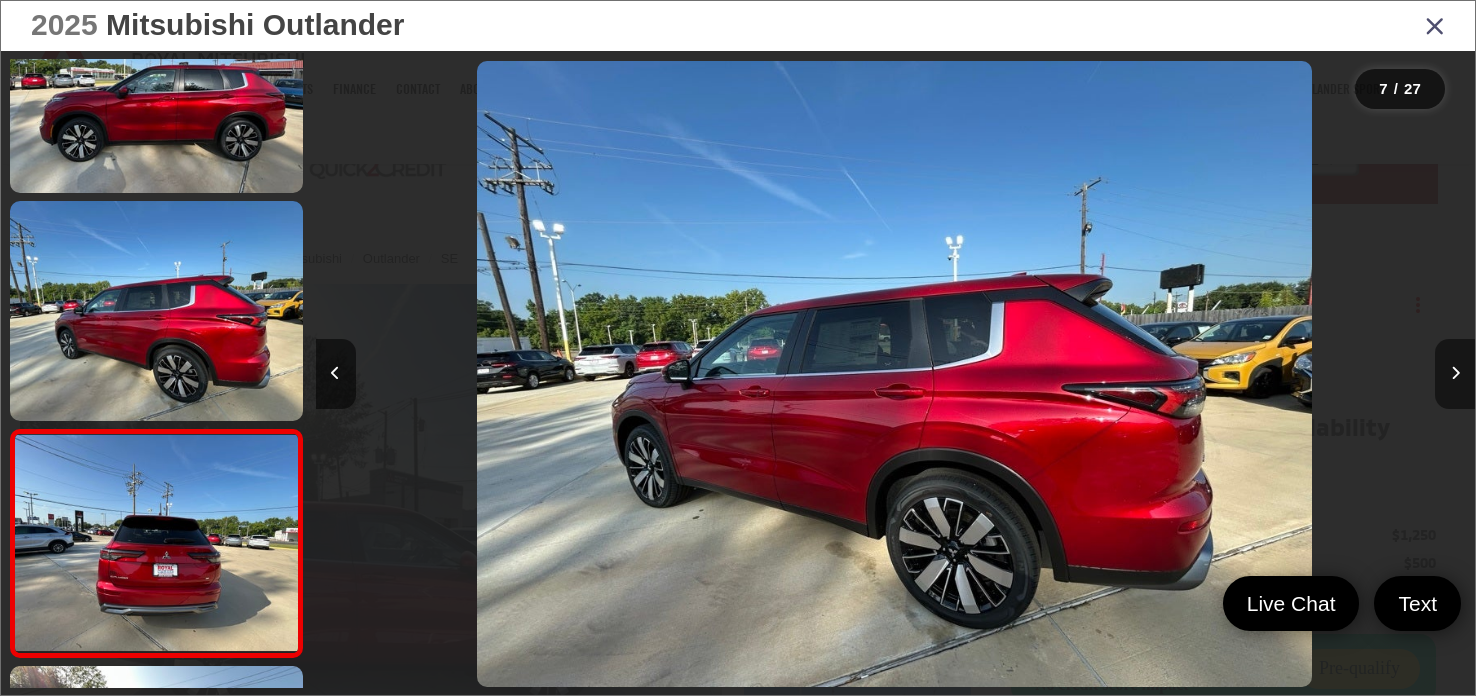 scroll, scrollTop: 0, scrollLeft: 5898, axis: horizontal 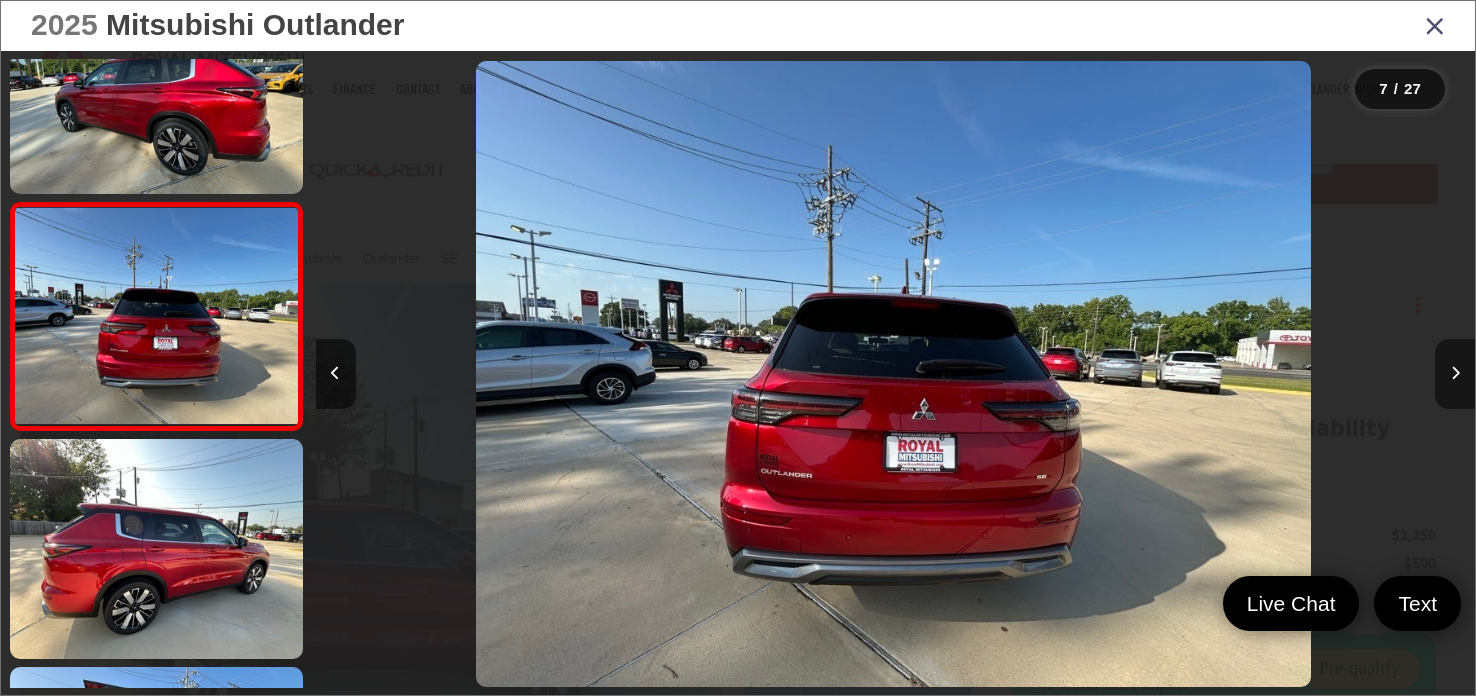 click at bounding box center (1455, 373) 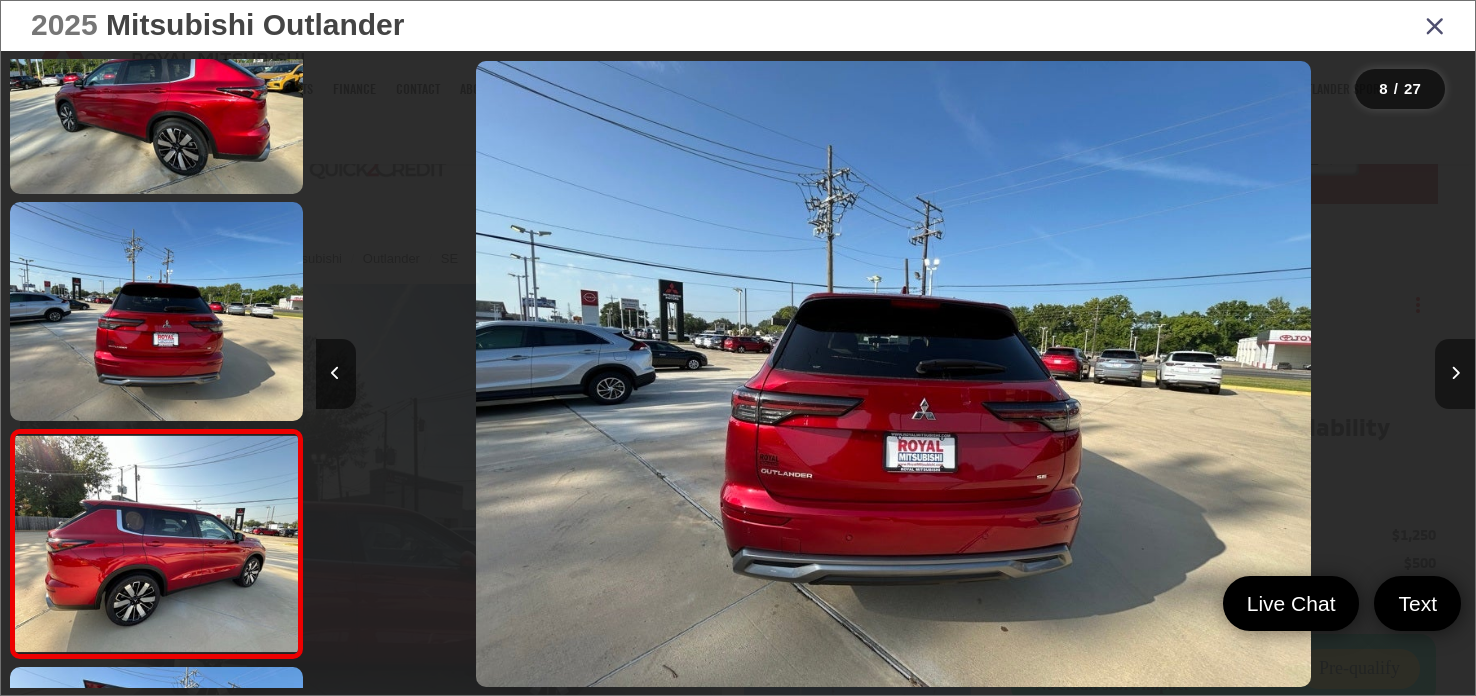 scroll, scrollTop: 0, scrollLeft: 7271, axis: horizontal 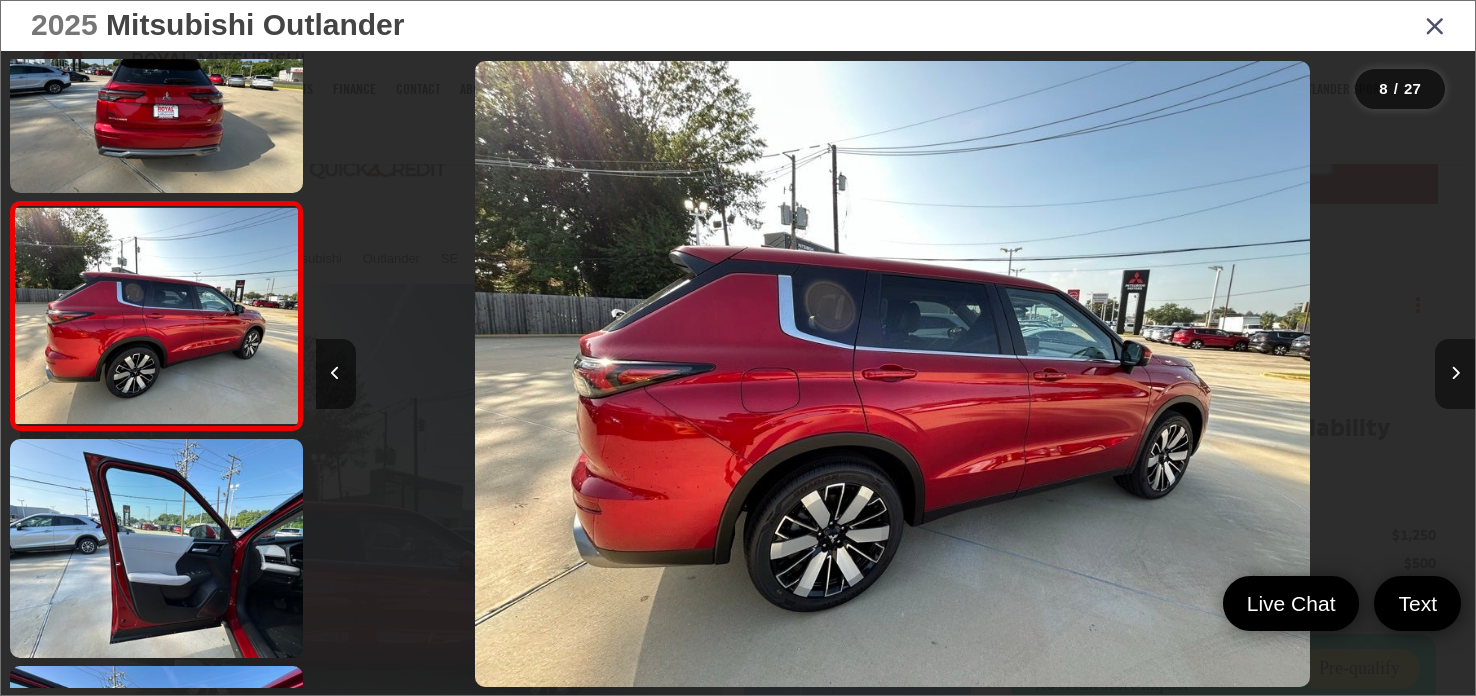 click at bounding box center [1455, 373] 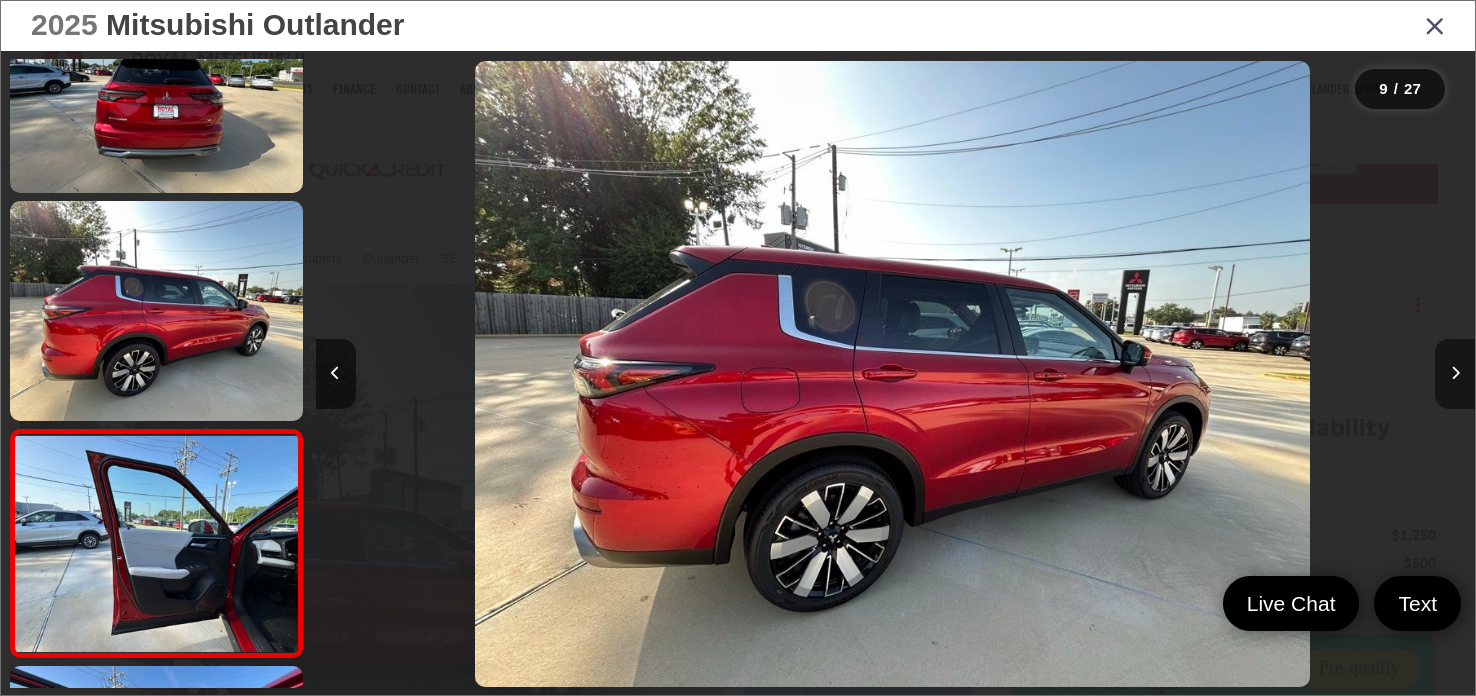 scroll, scrollTop: 0, scrollLeft: 8193, axis: horizontal 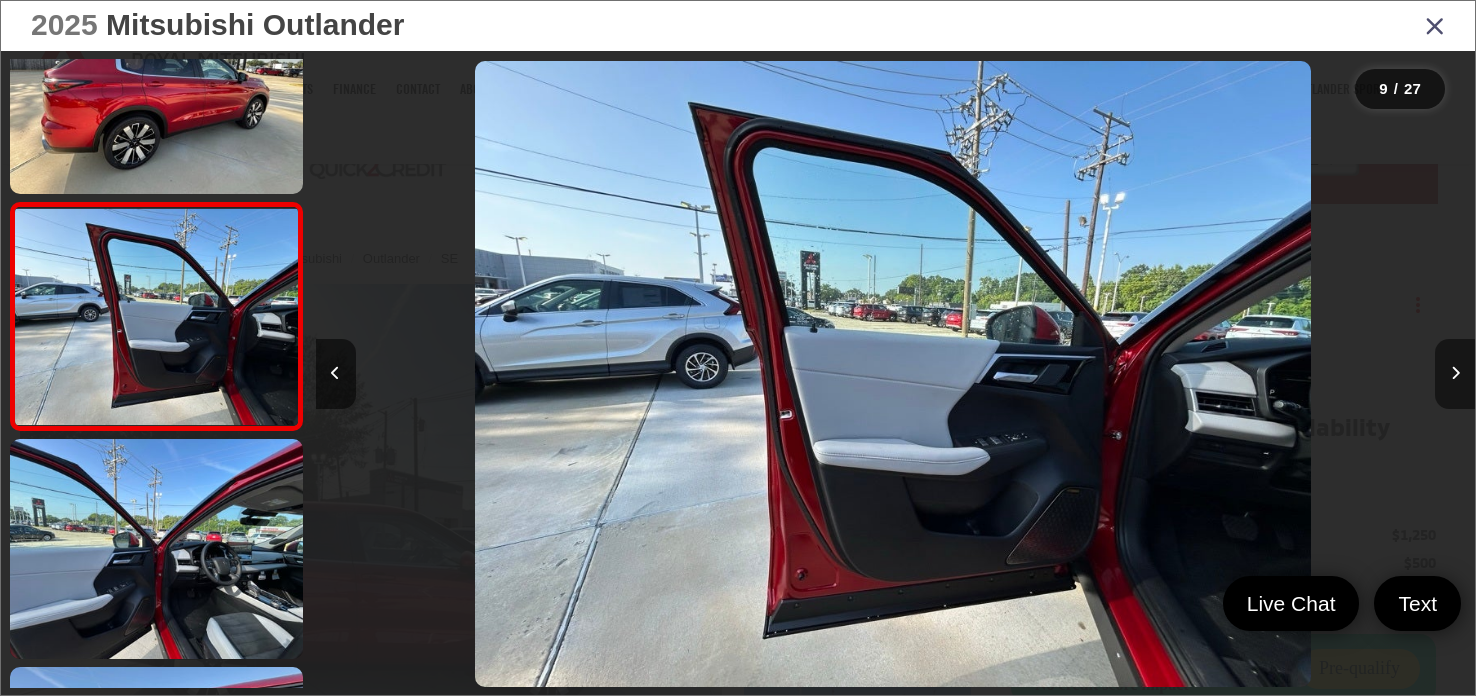 click at bounding box center (1455, 374) 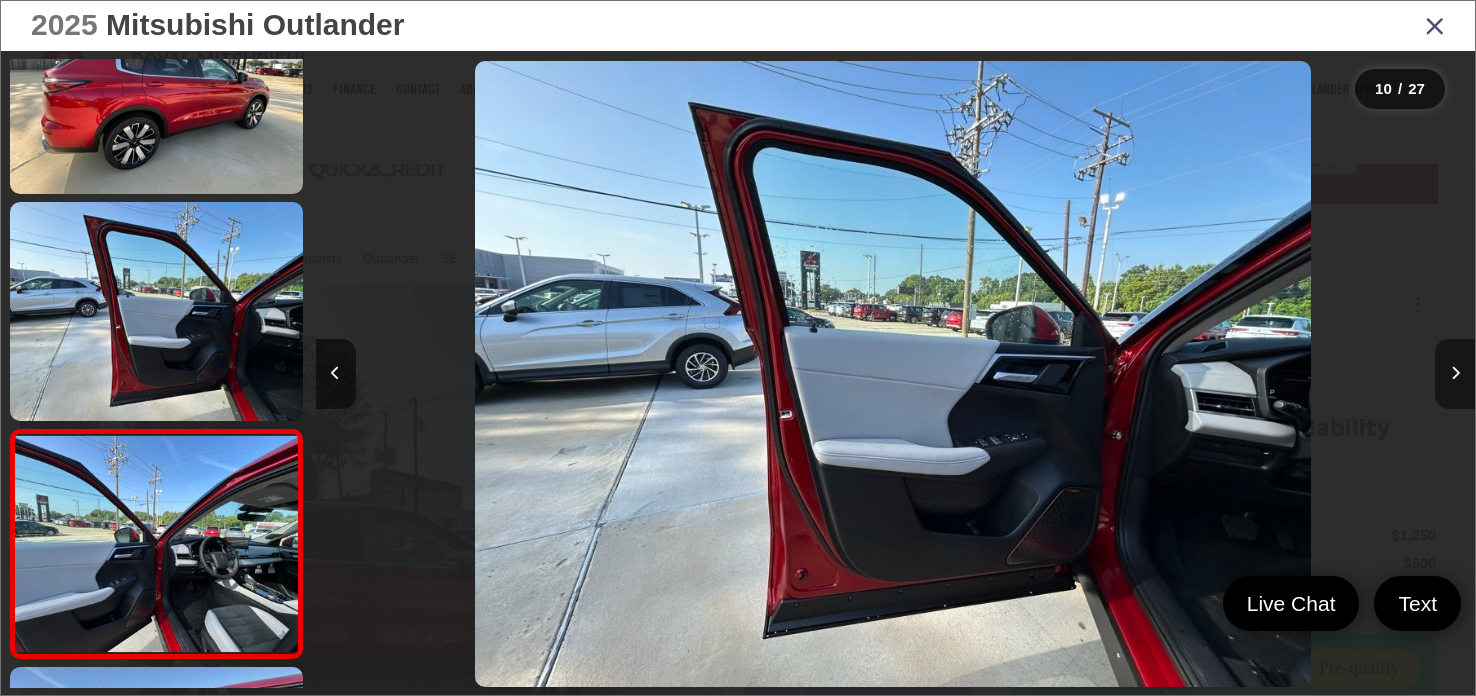 scroll, scrollTop: 0, scrollLeft: 9590, axis: horizontal 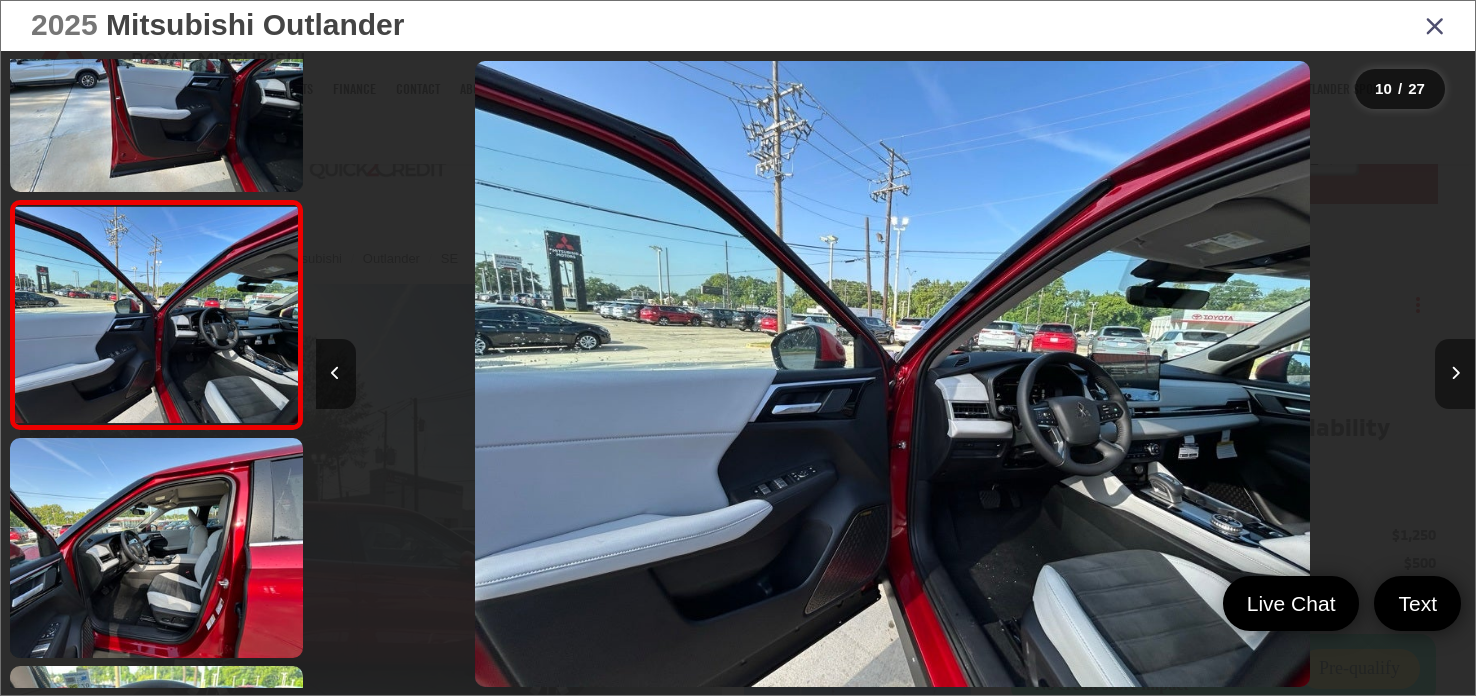 click at bounding box center (1455, 373) 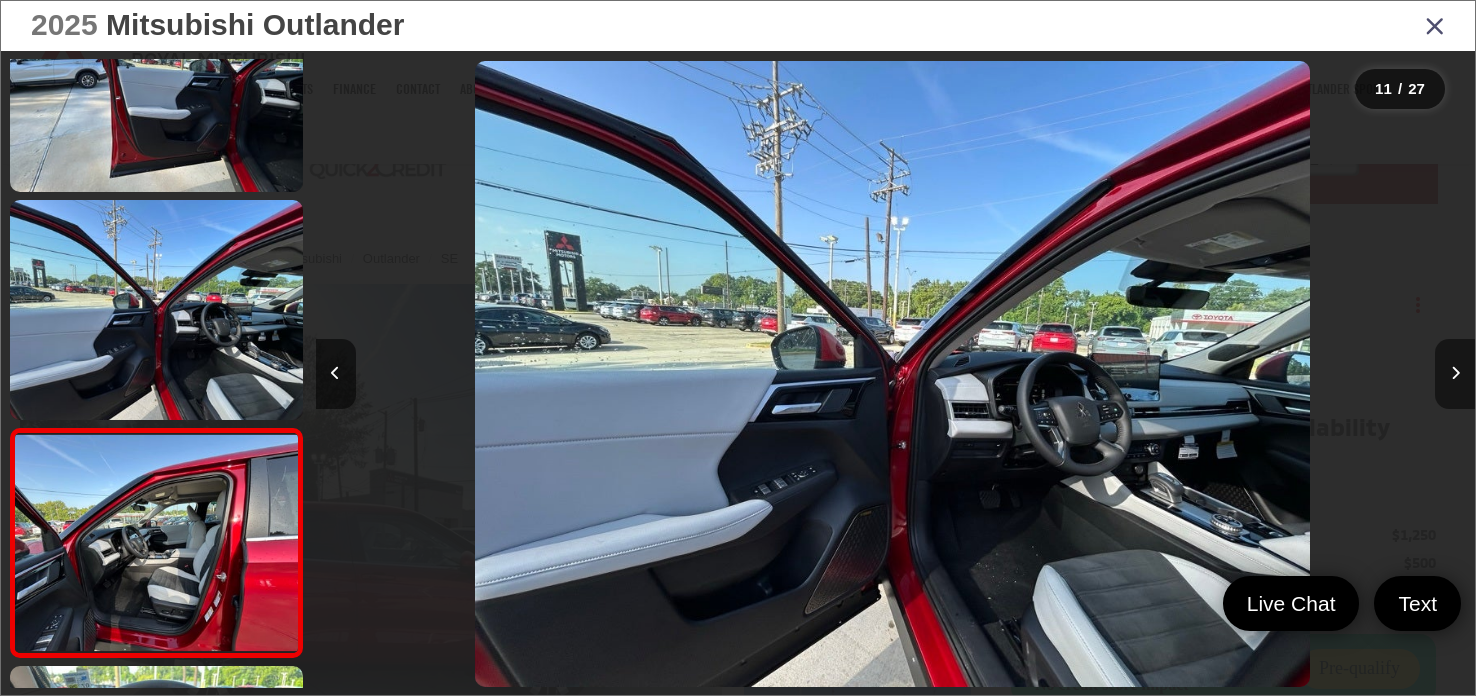 scroll, scrollTop: 0, scrollLeft: 10512, axis: horizontal 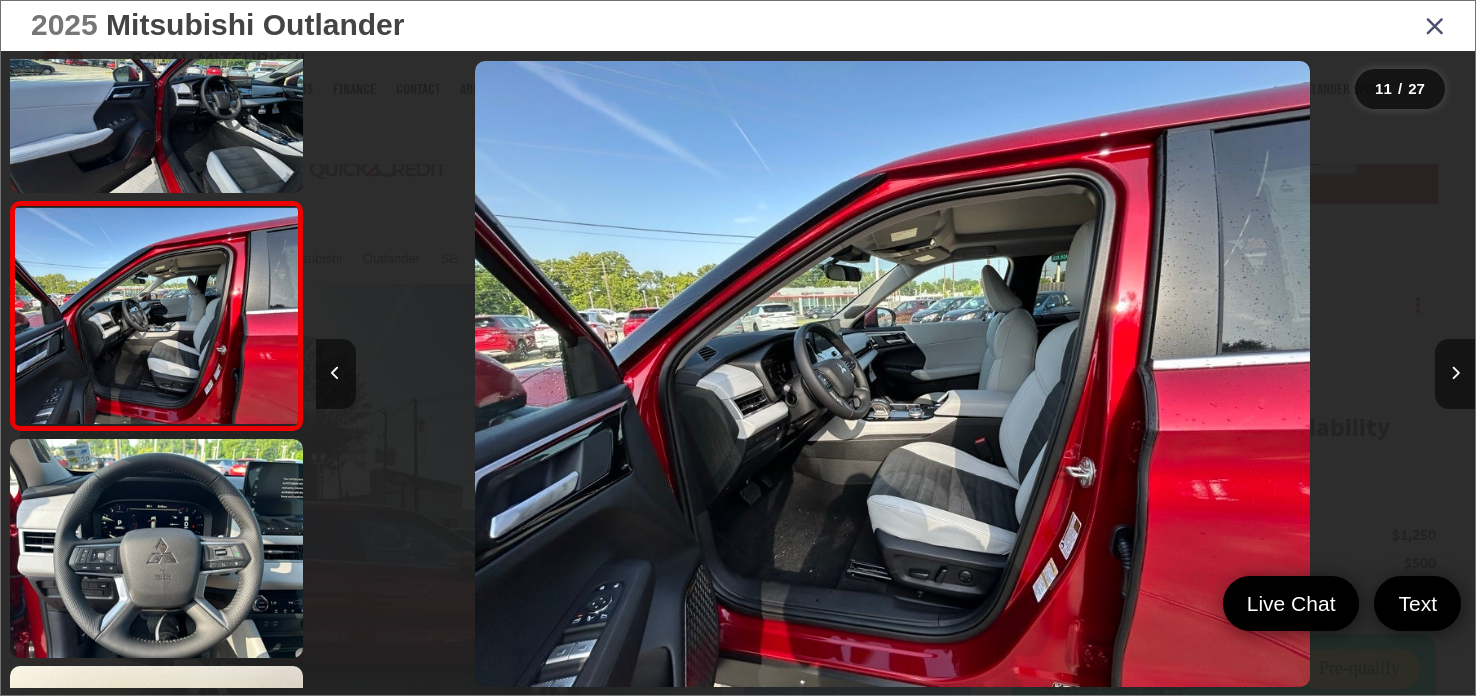 click at bounding box center [1435, 25] 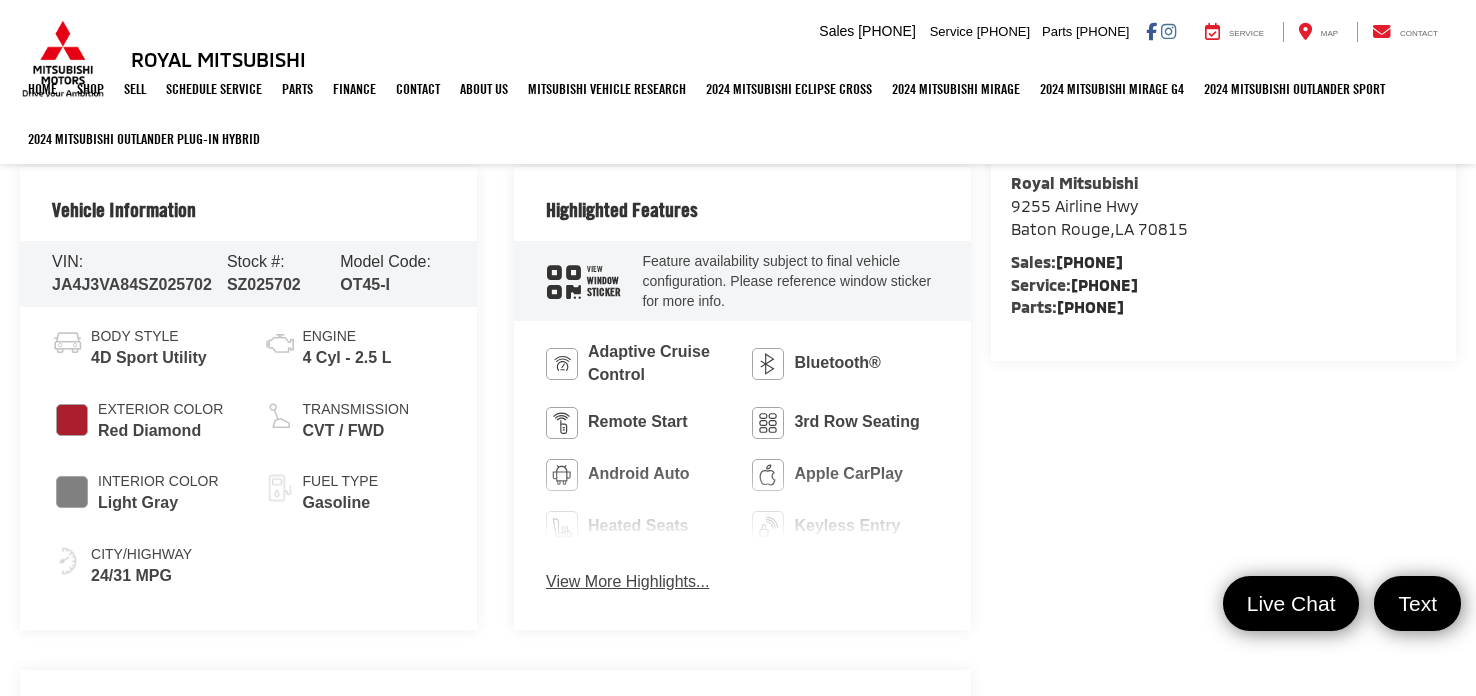 click on "SZ025702" at bounding box center [264, 284] 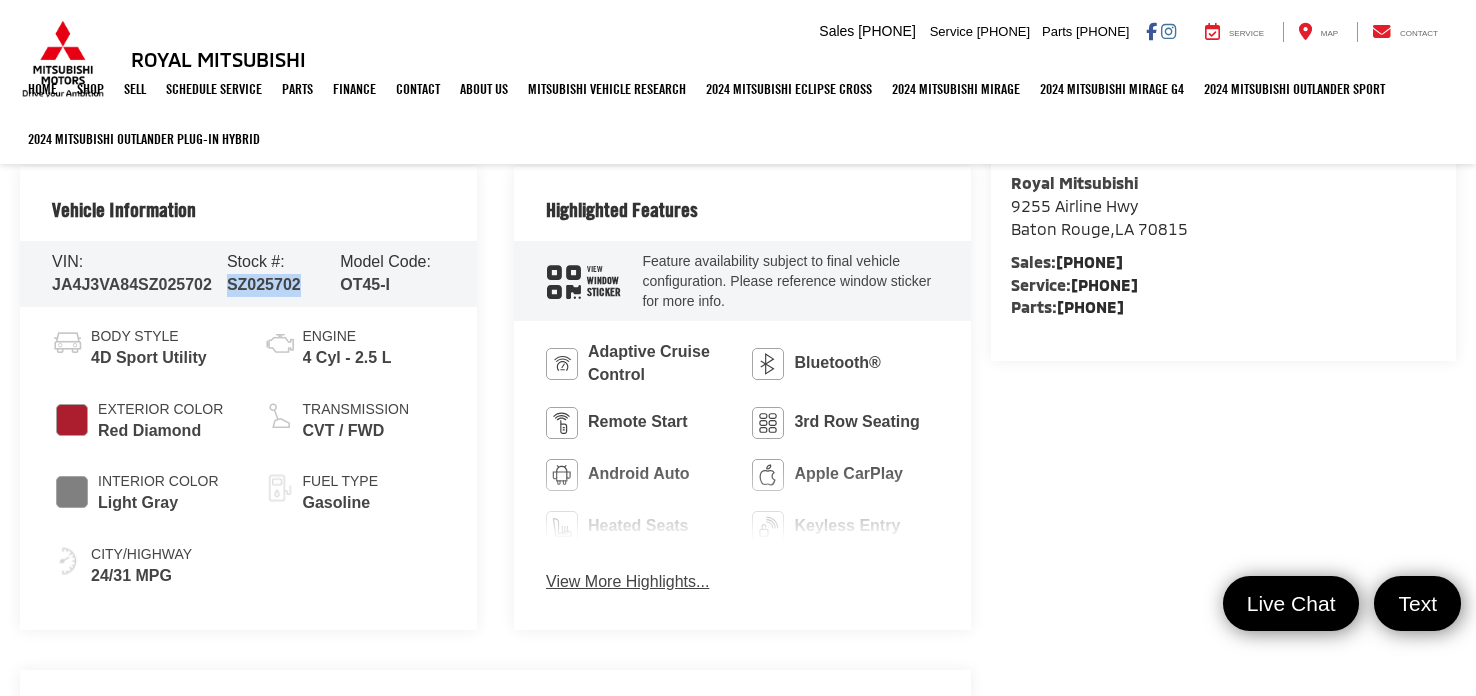 click on "SZ025702" at bounding box center (264, 284) 